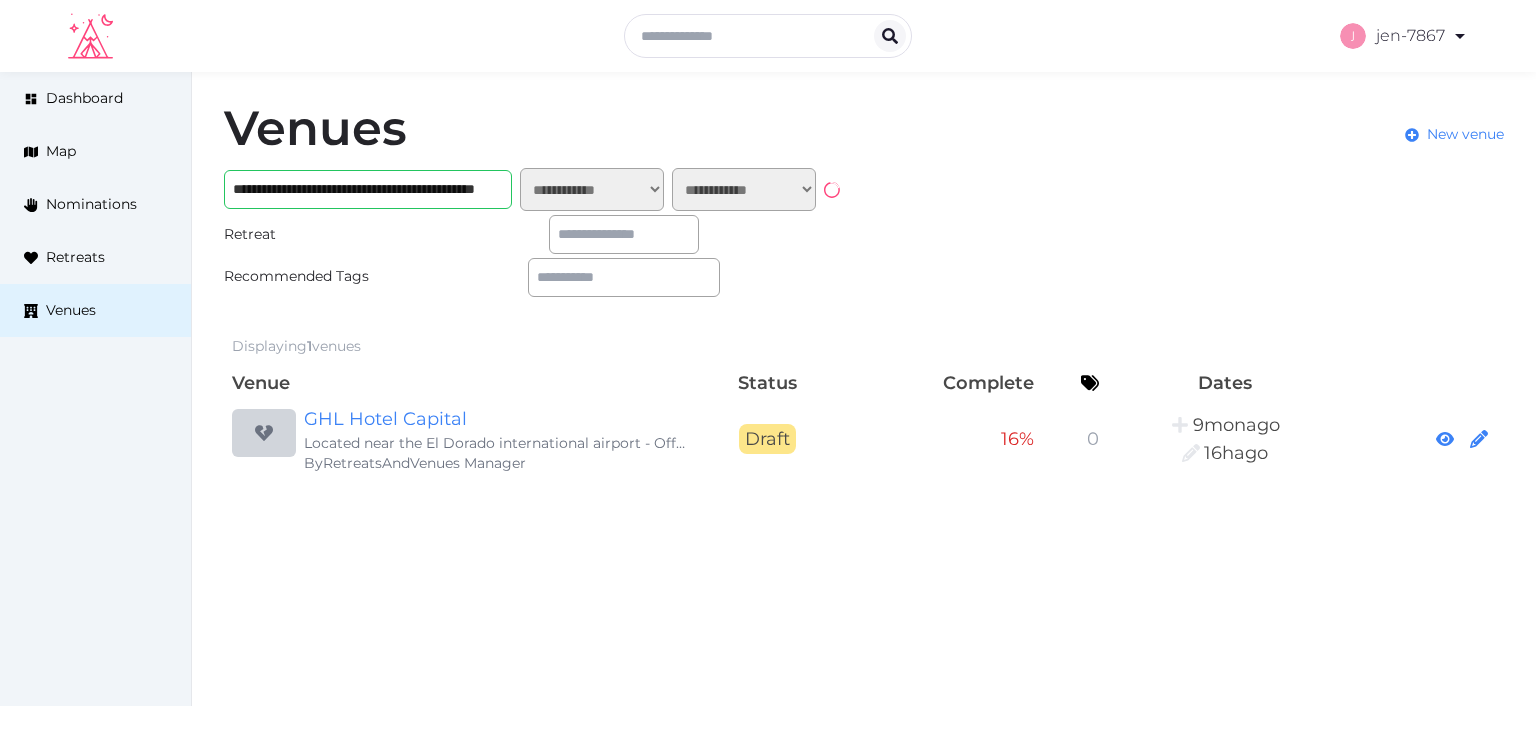 scroll, scrollTop: 0, scrollLeft: 0, axis: both 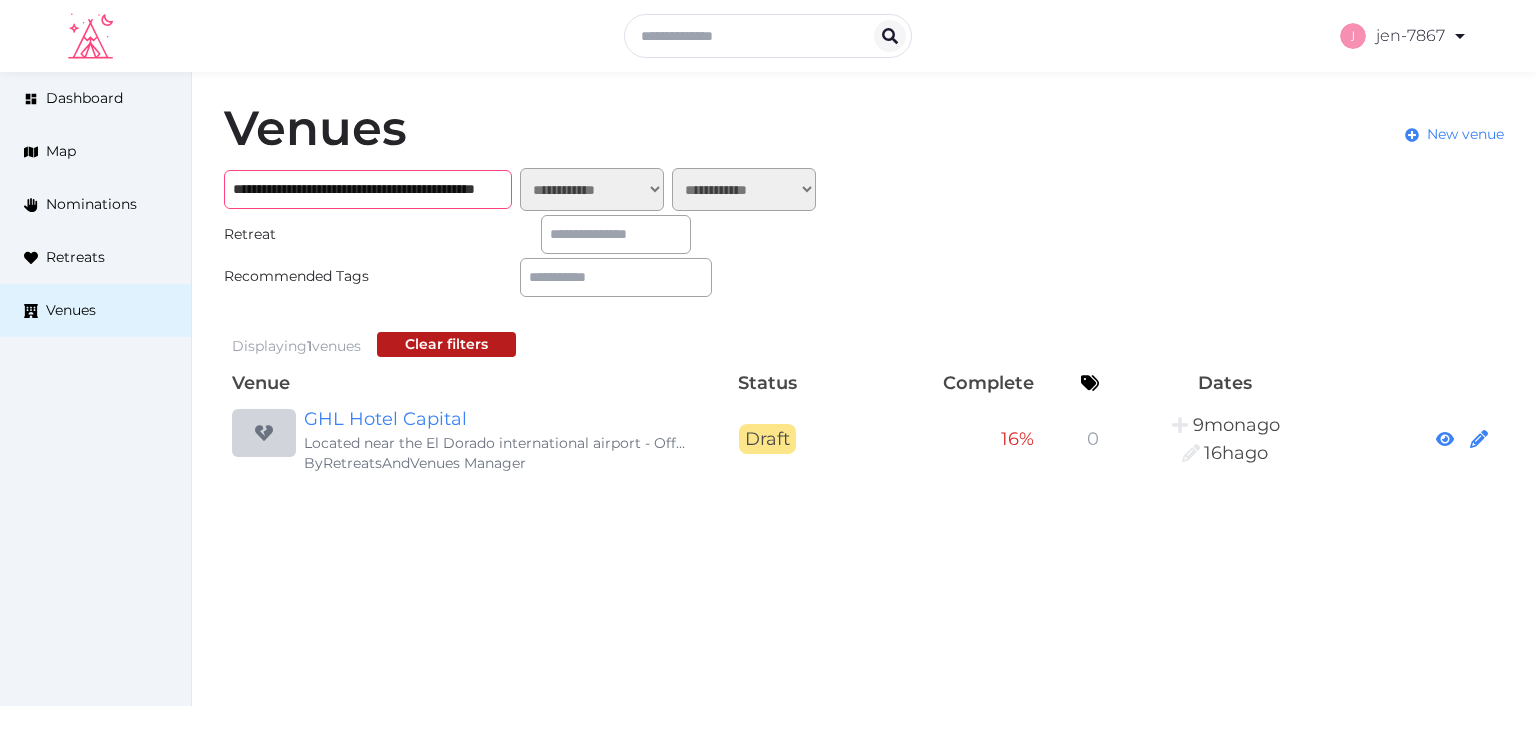 click on "**********" at bounding box center [368, 189] 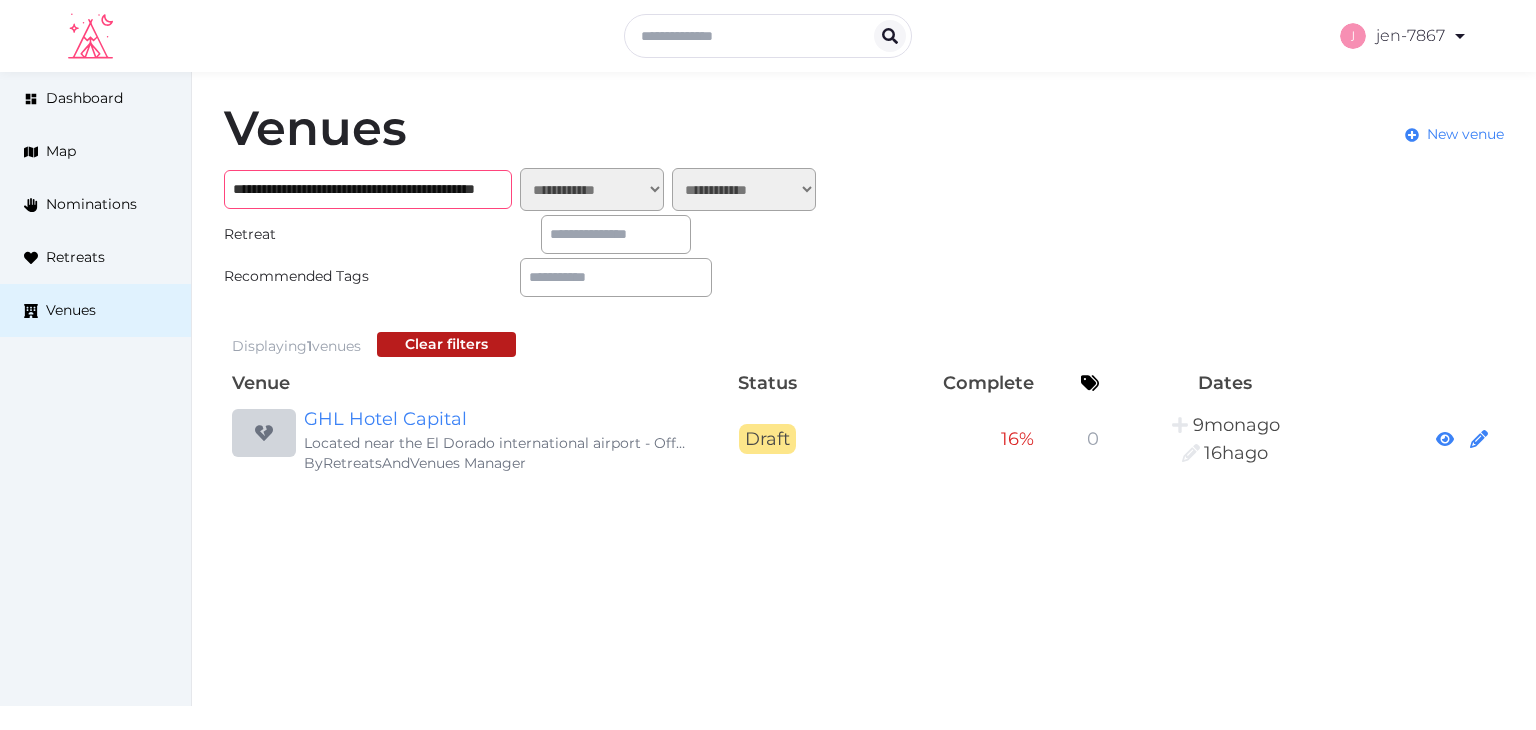 click on "**********" at bounding box center (368, 189) 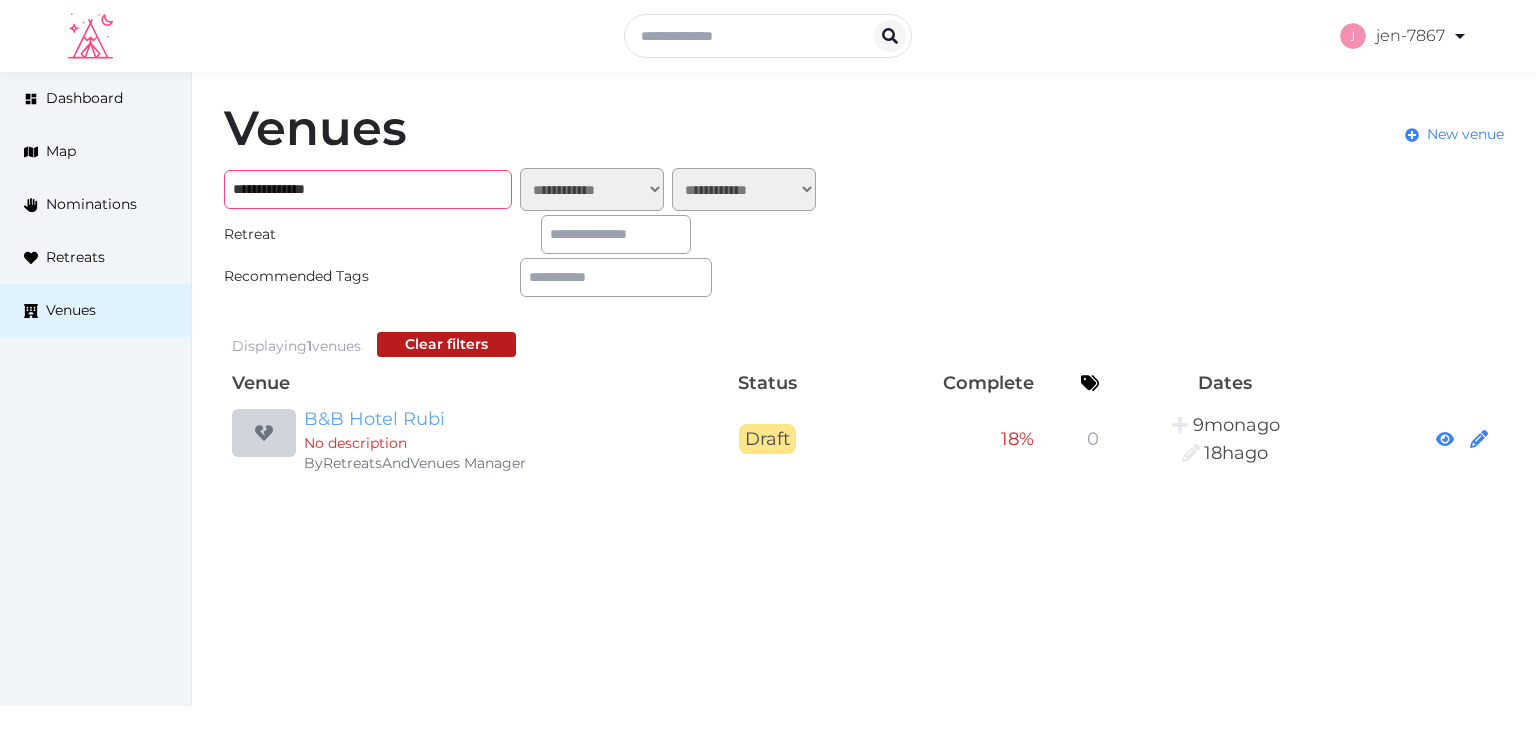 type on "**********" 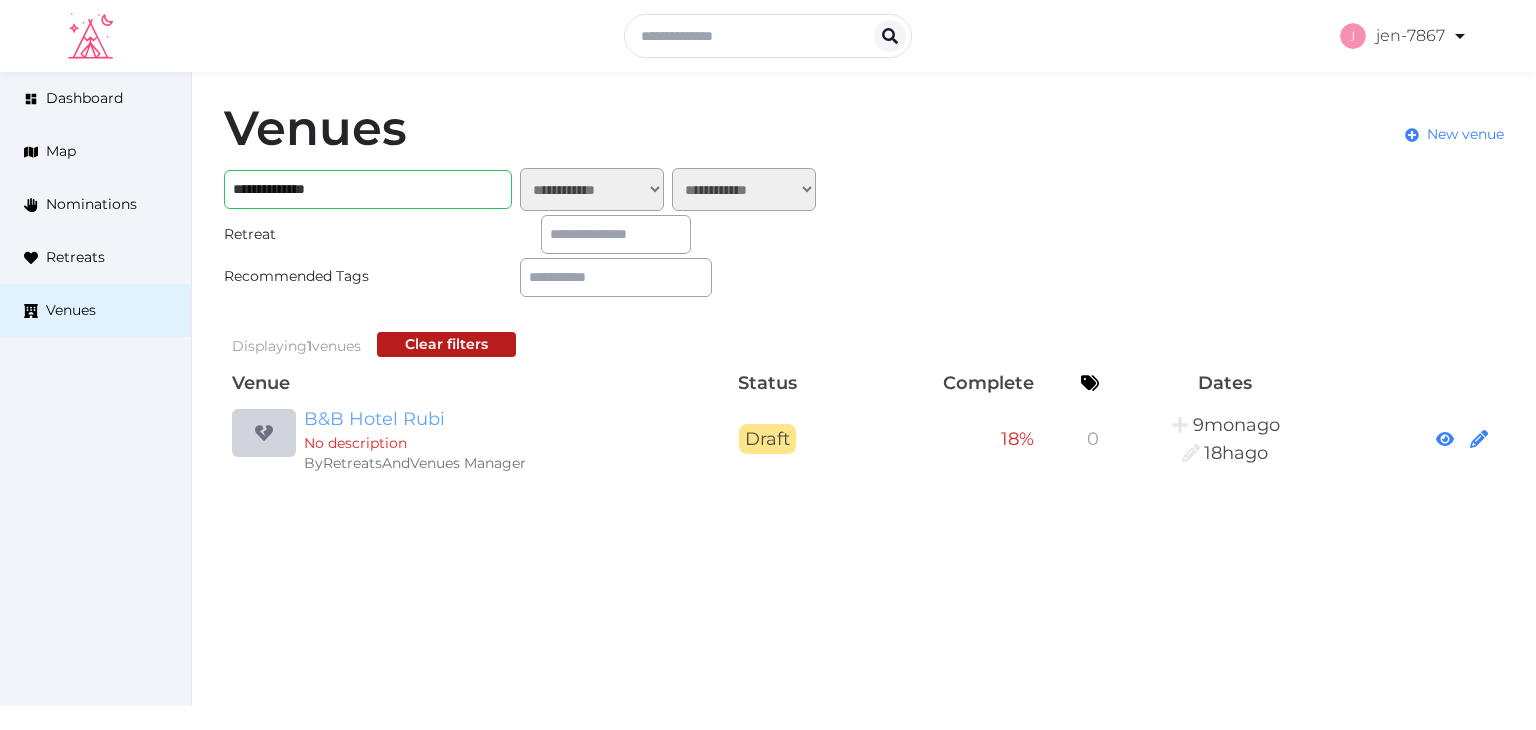 click on "B&B Hotel Rubi" at bounding box center (496, 419) 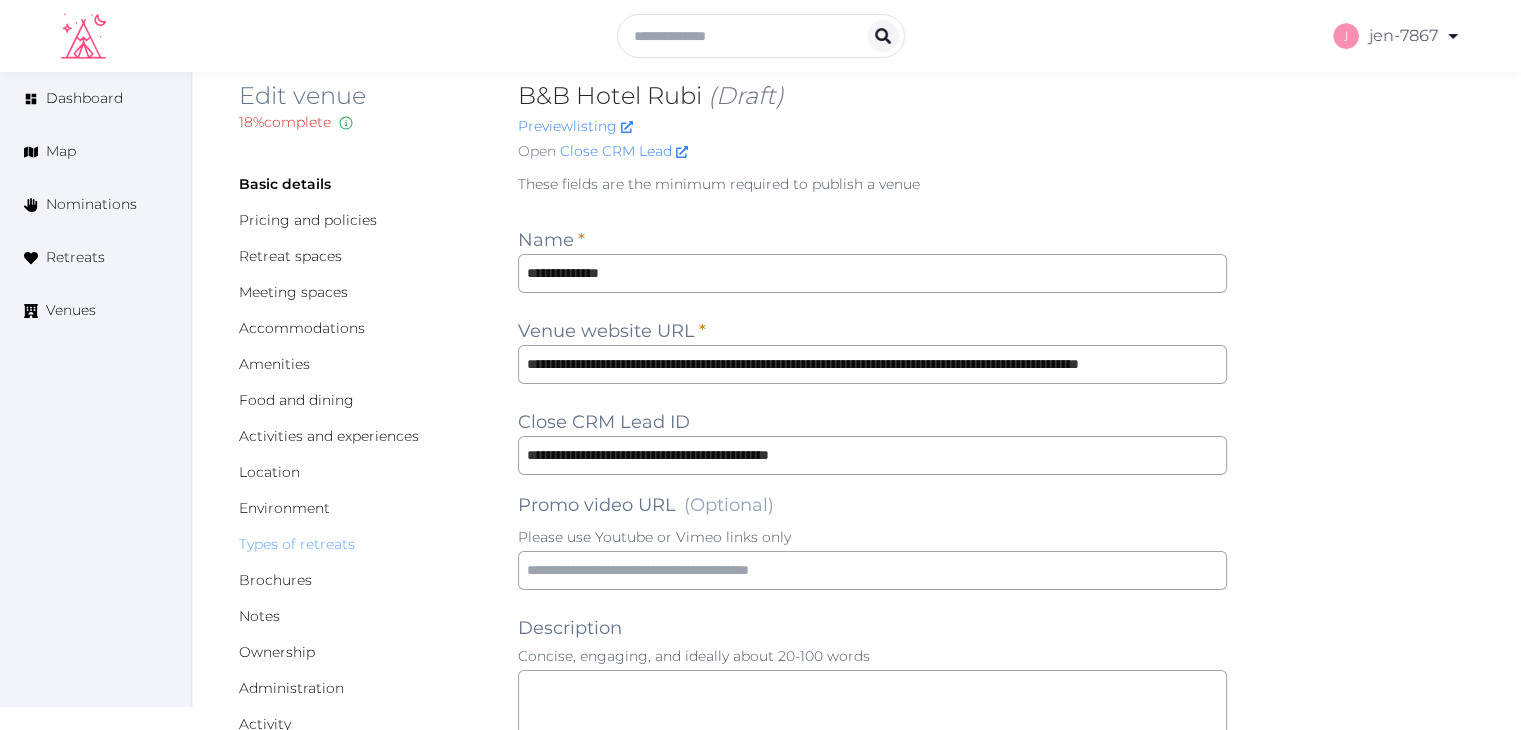scroll, scrollTop: 55, scrollLeft: 0, axis: vertical 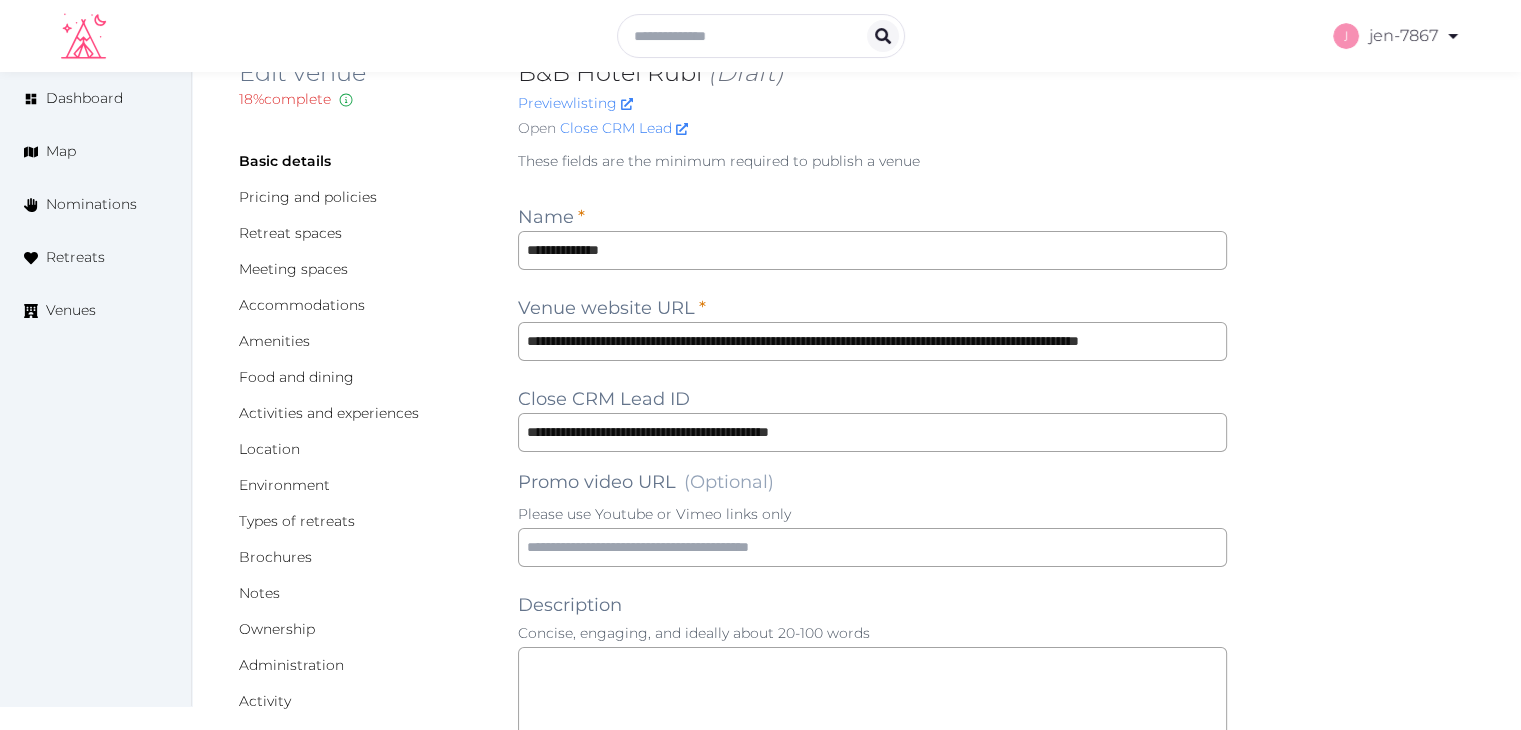 click on "Brochures" at bounding box center [362, 557] 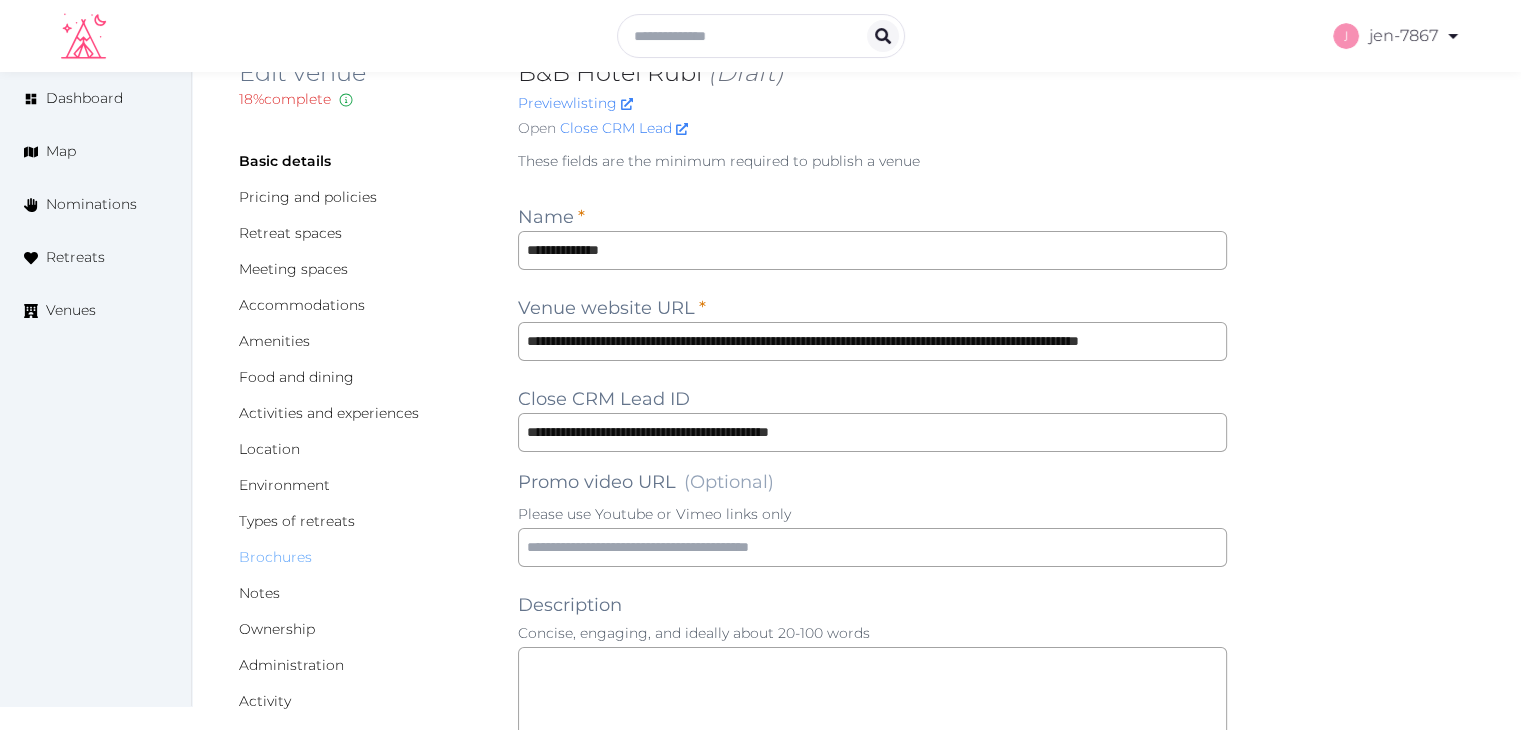 click on "Brochures" at bounding box center (275, 557) 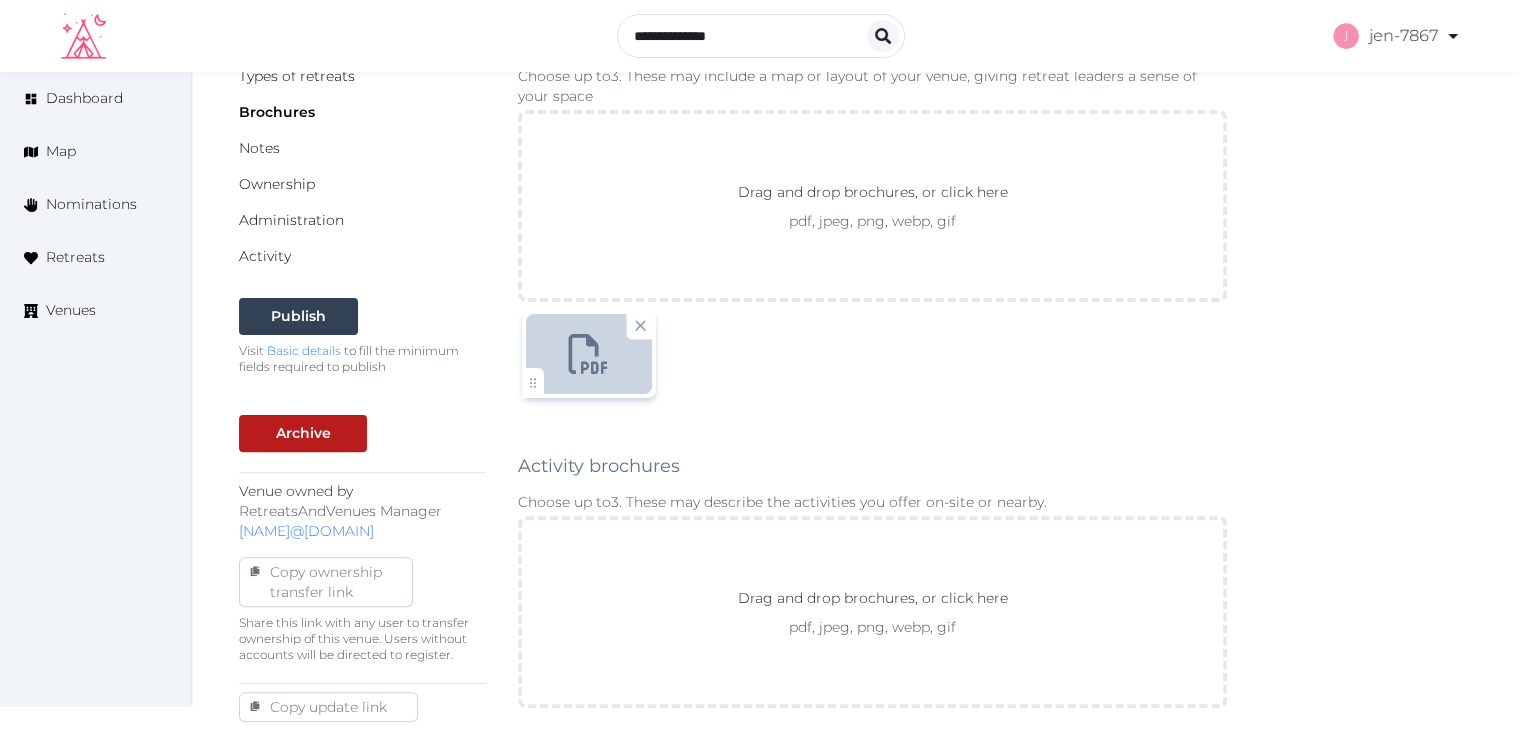 scroll, scrollTop: 0, scrollLeft: 0, axis: both 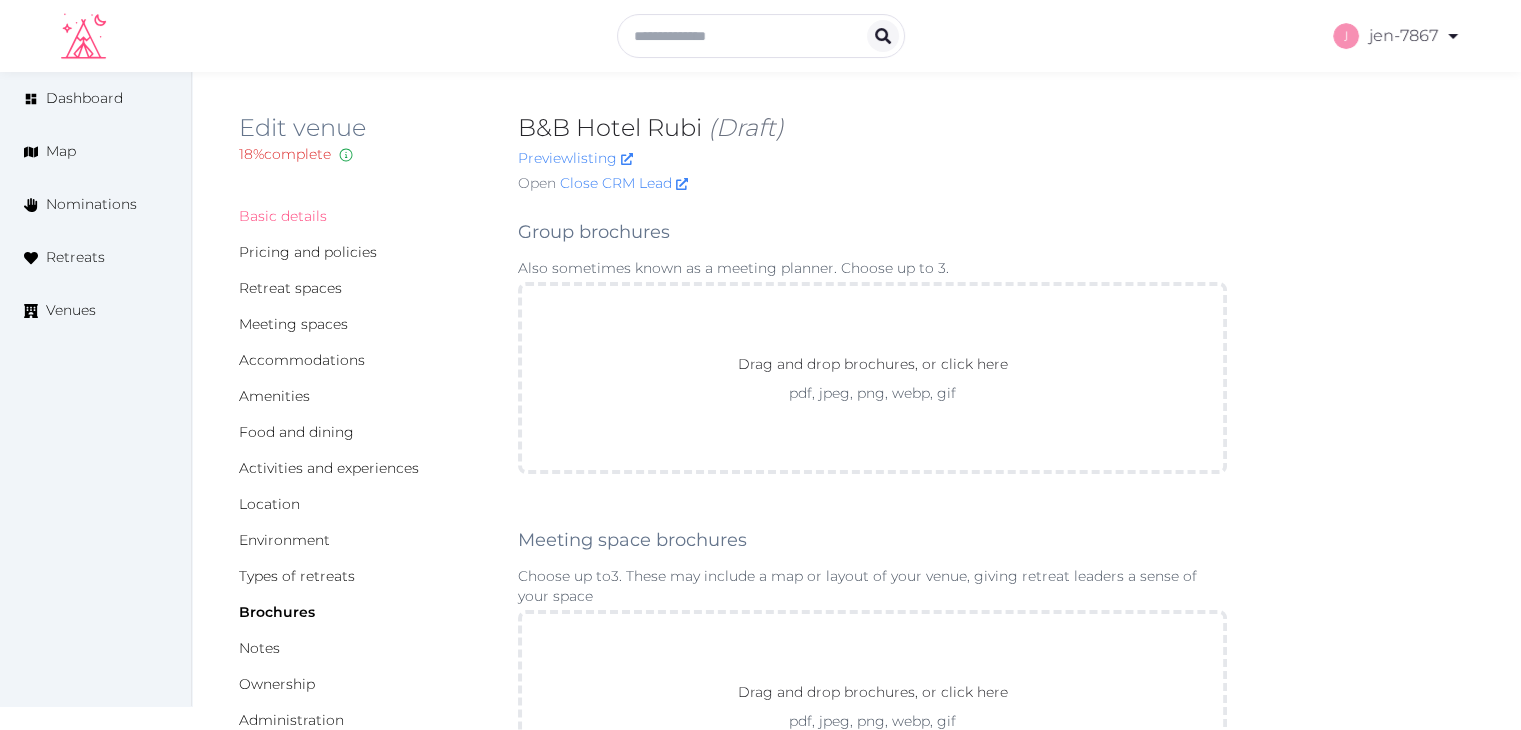 click on "Basic details" at bounding box center [362, 216] 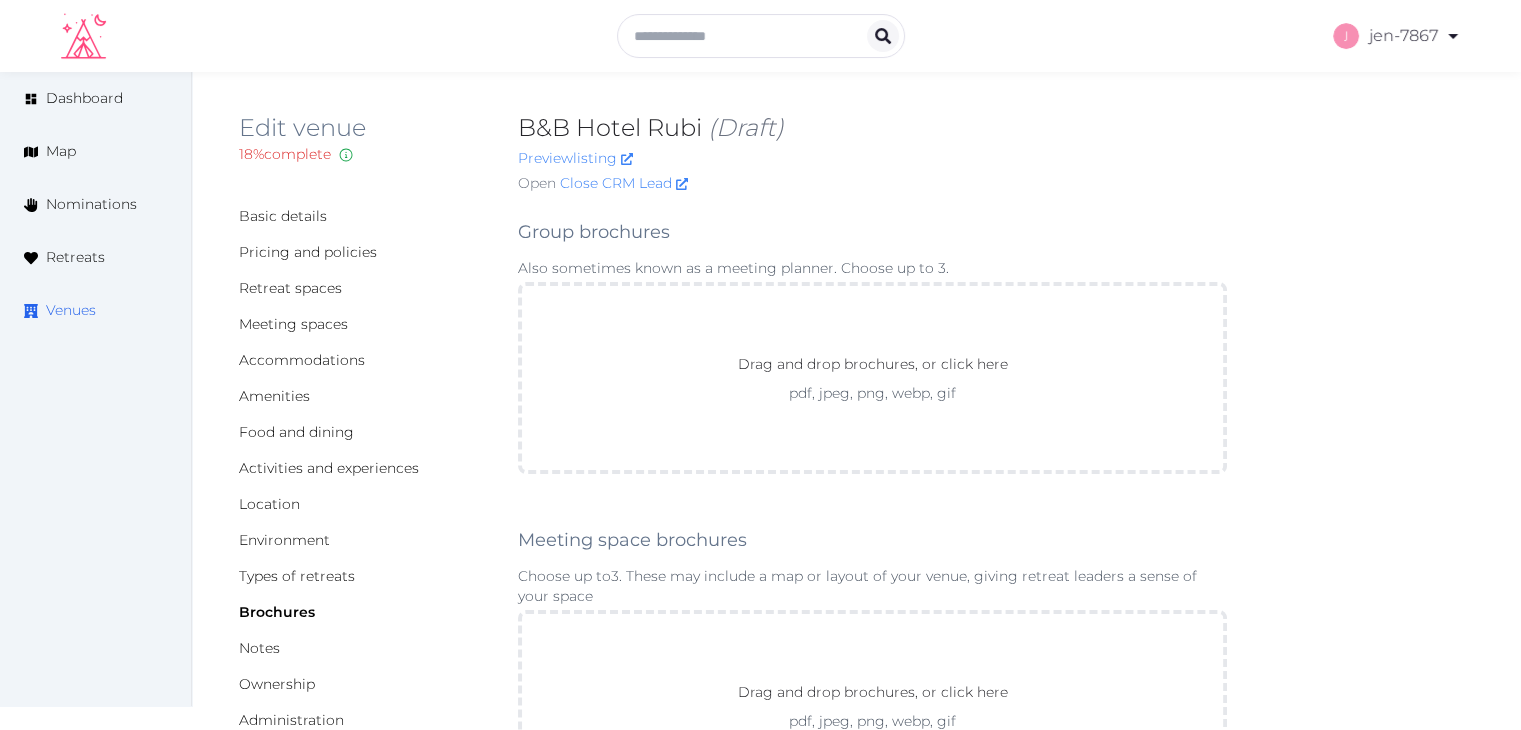 click on "Venues" at bounding box center (71, 310) 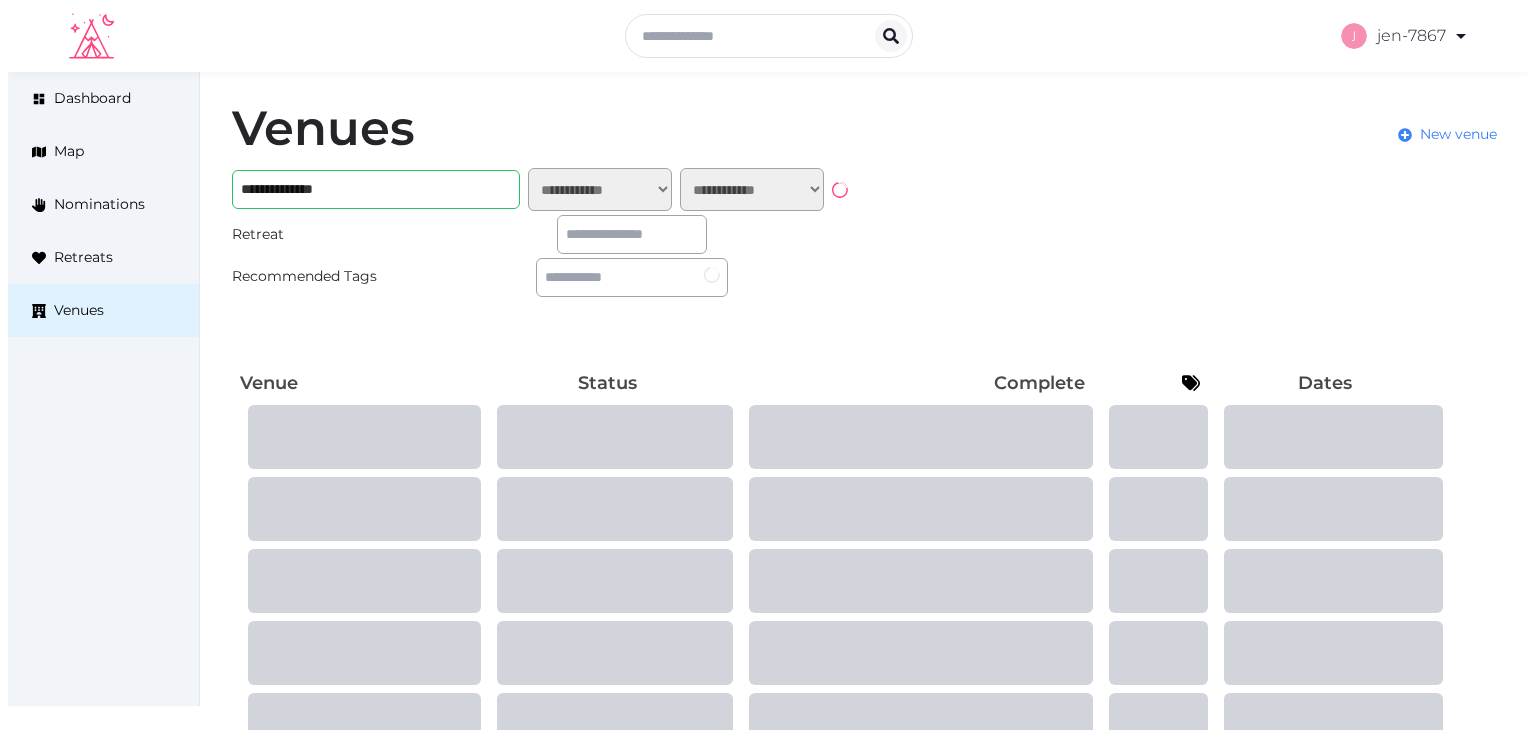 scroll, scrollTop: 0, scrollLeft: 0, axis: both 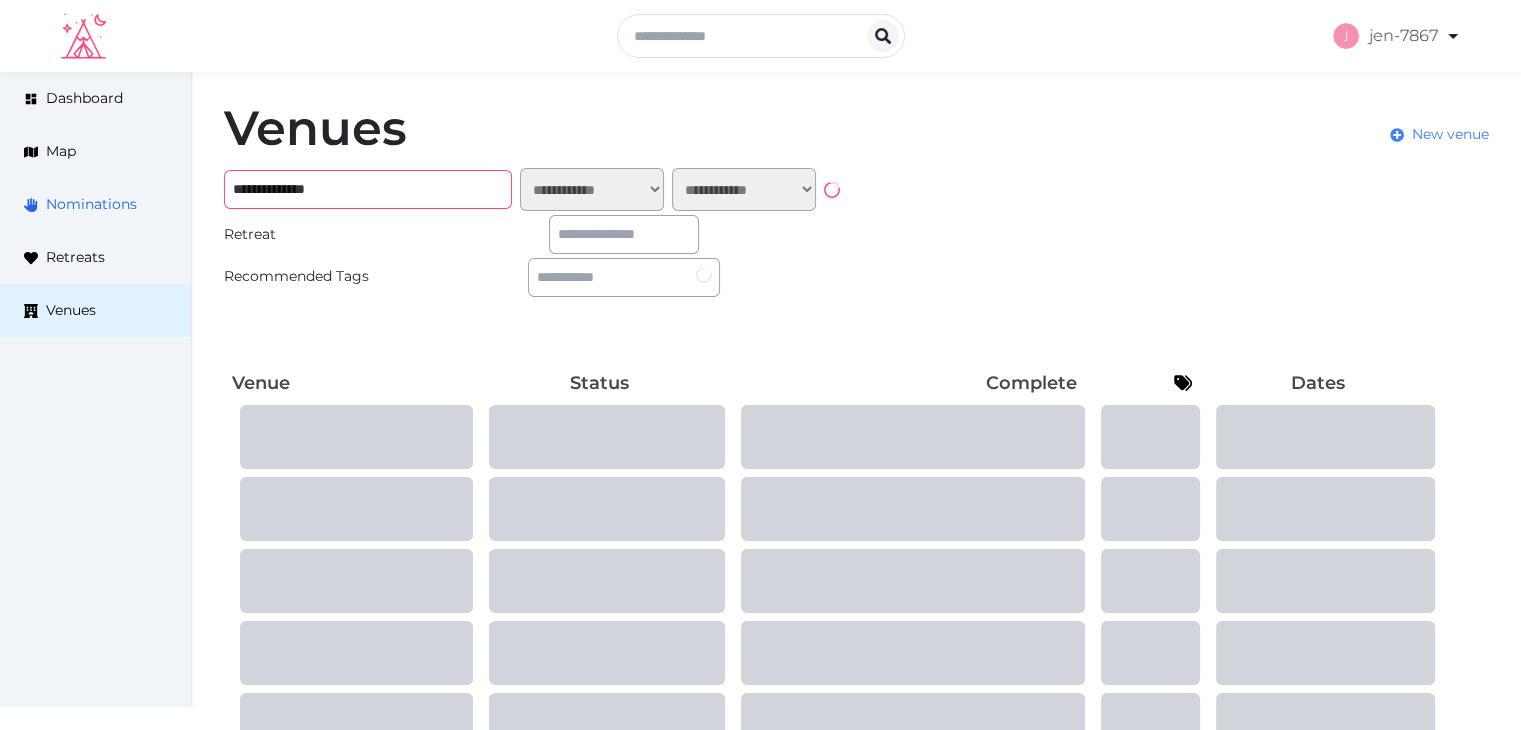 drag, startPoint x: 353, startPoint y: 199, endPoint x: 168, endPoint y: 201, distance: 185.0108 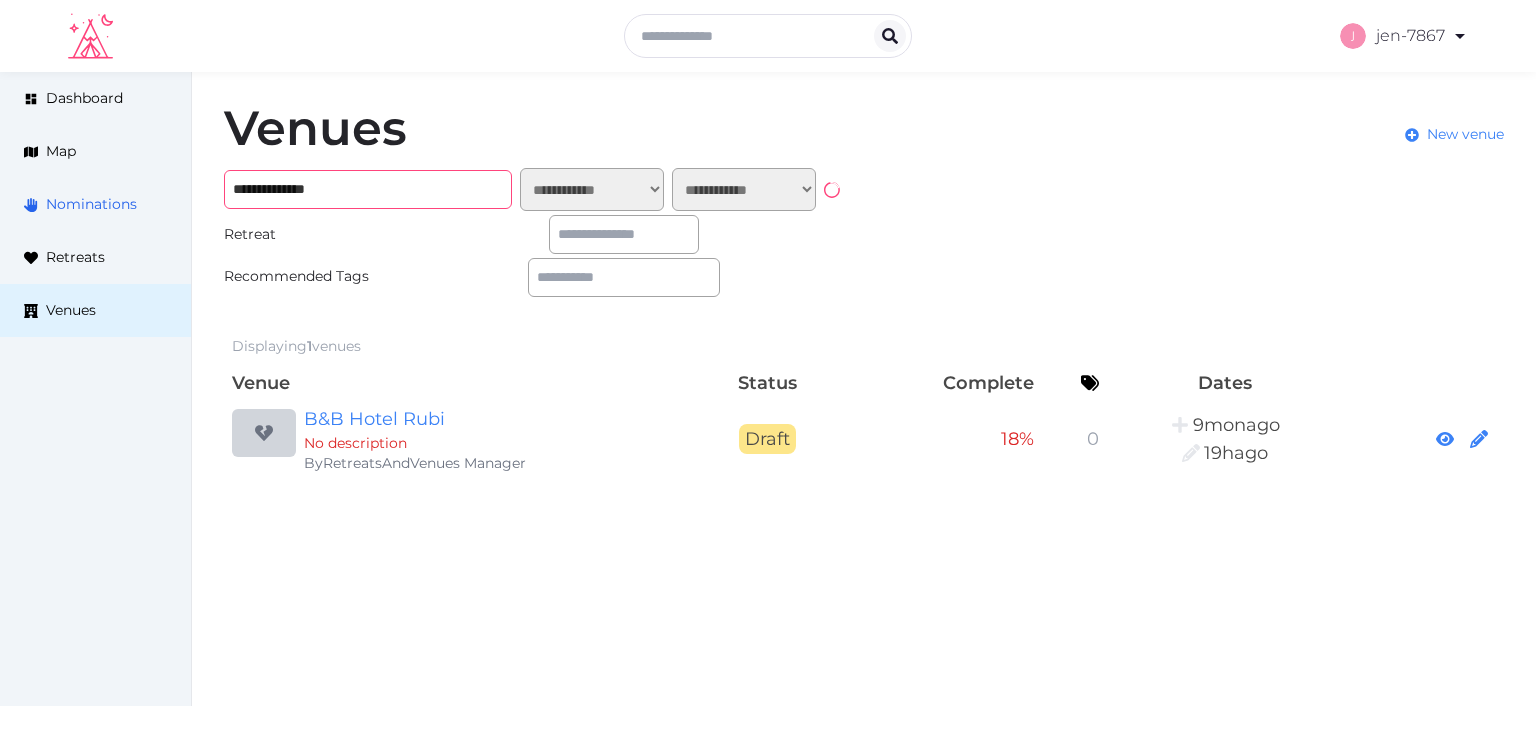 paste on "**********" 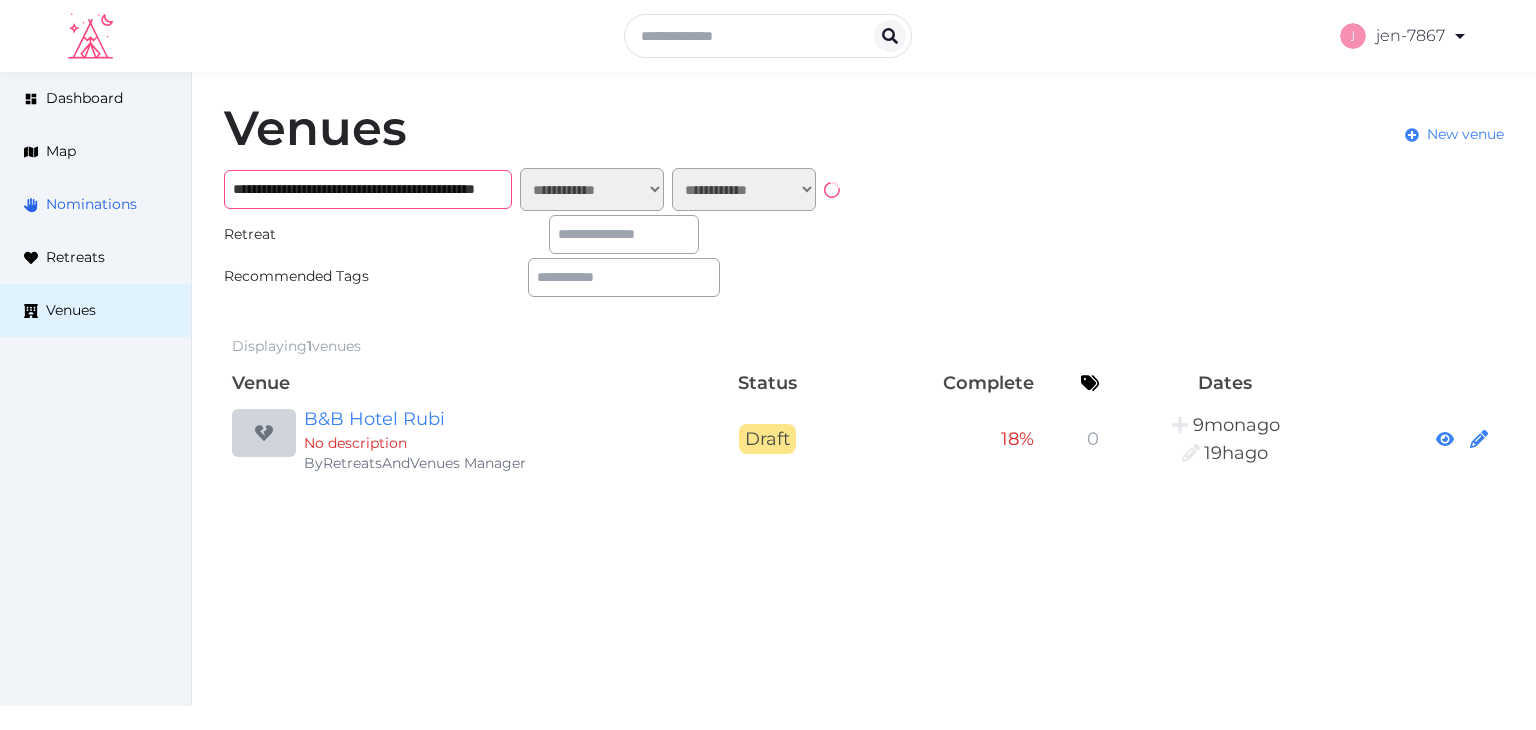 scroll, scrollTop: 0, scrollLeft: 143, axis: horizontal 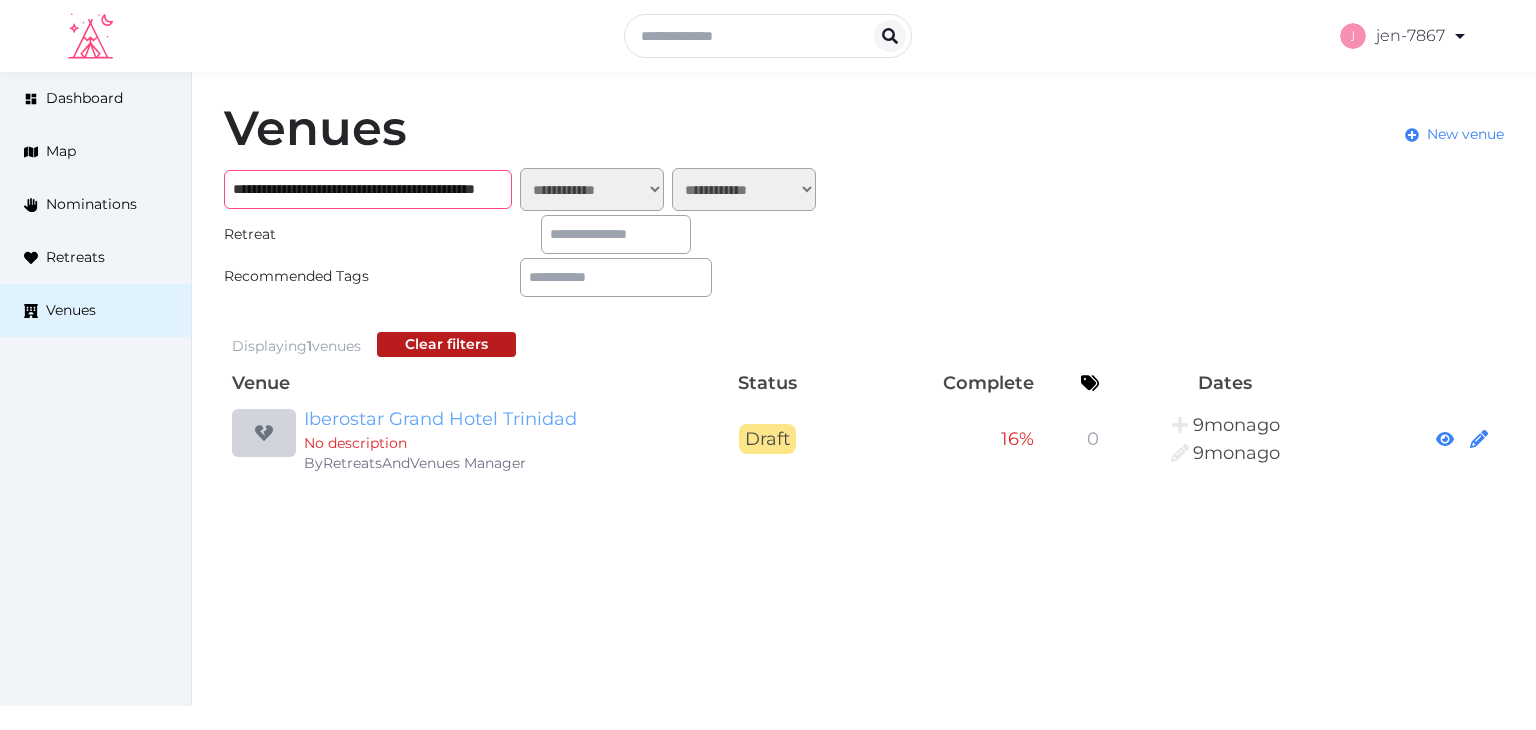 type on "**********" 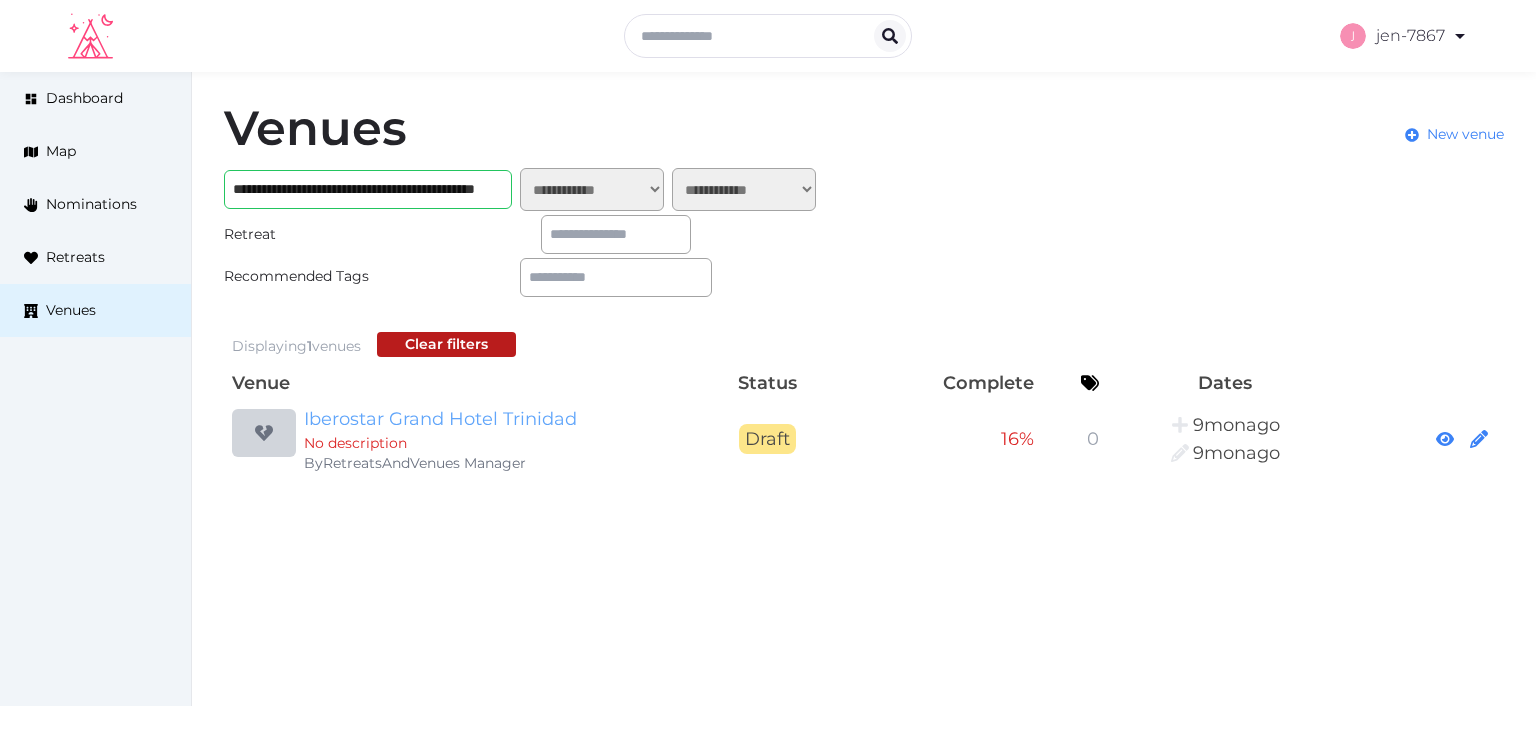scroll, scrollTop: 0, scrollLeft: 0, axis: both 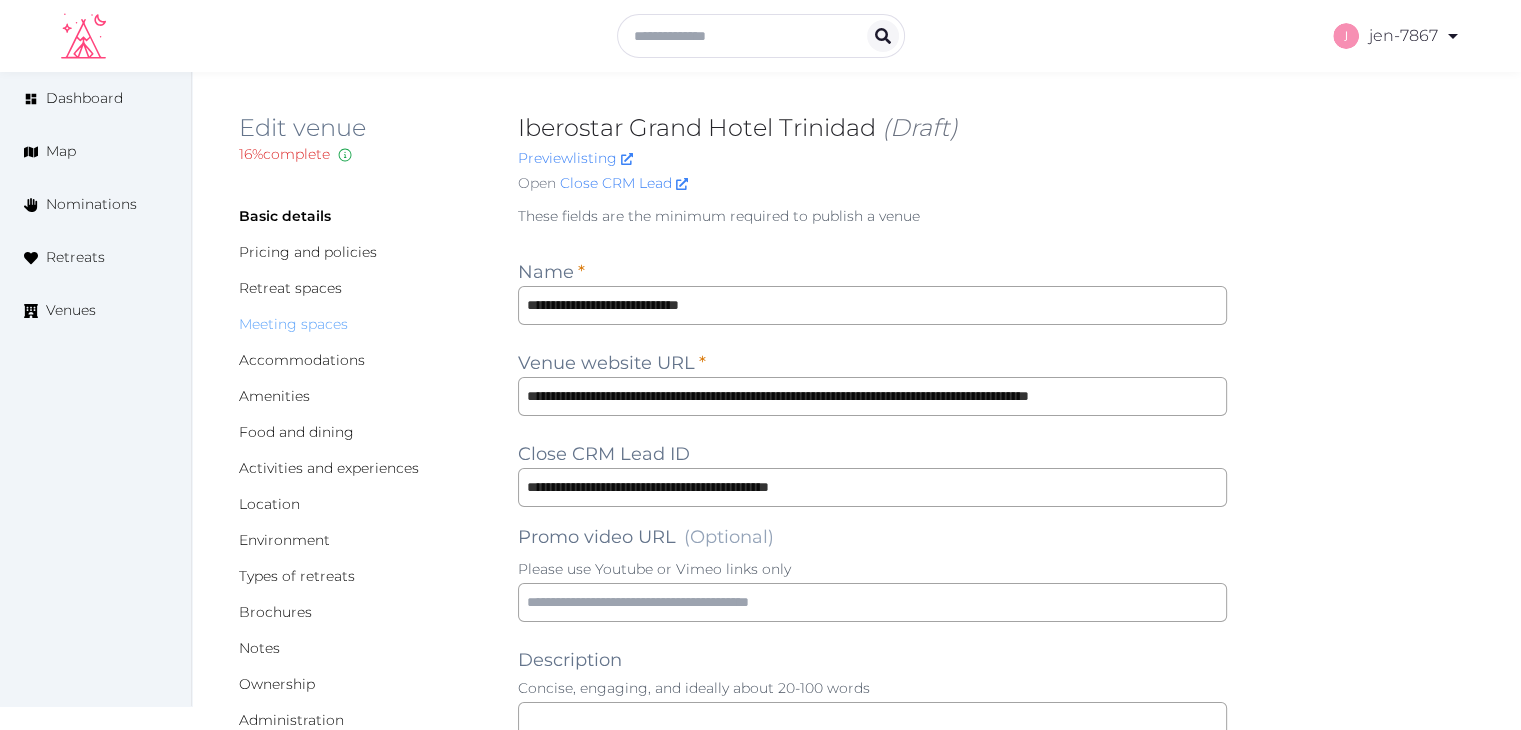 click on "Meeting spaces" at bounding box center [293, 324] 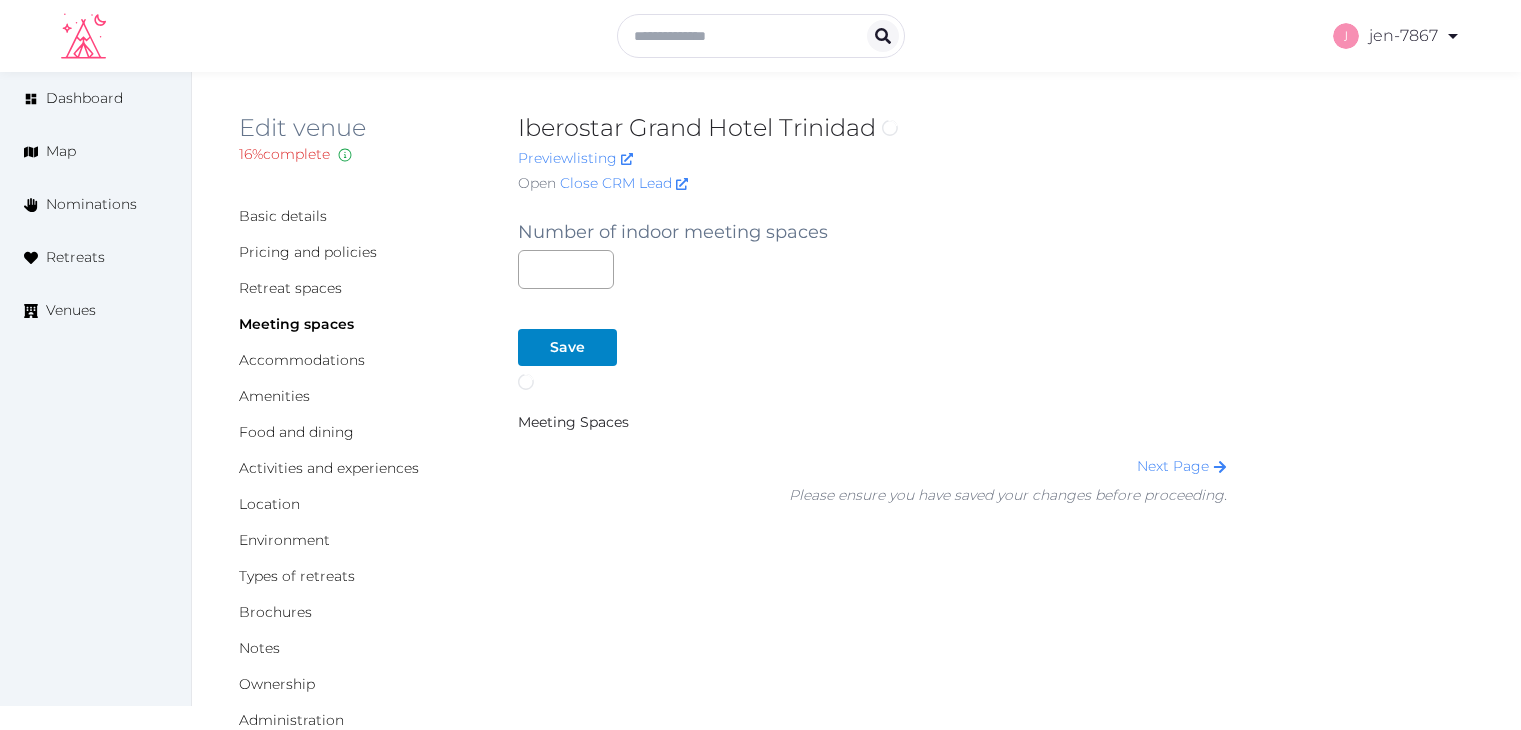 scroll, scrollTop: 0, scrollLeft: 0, axis: both 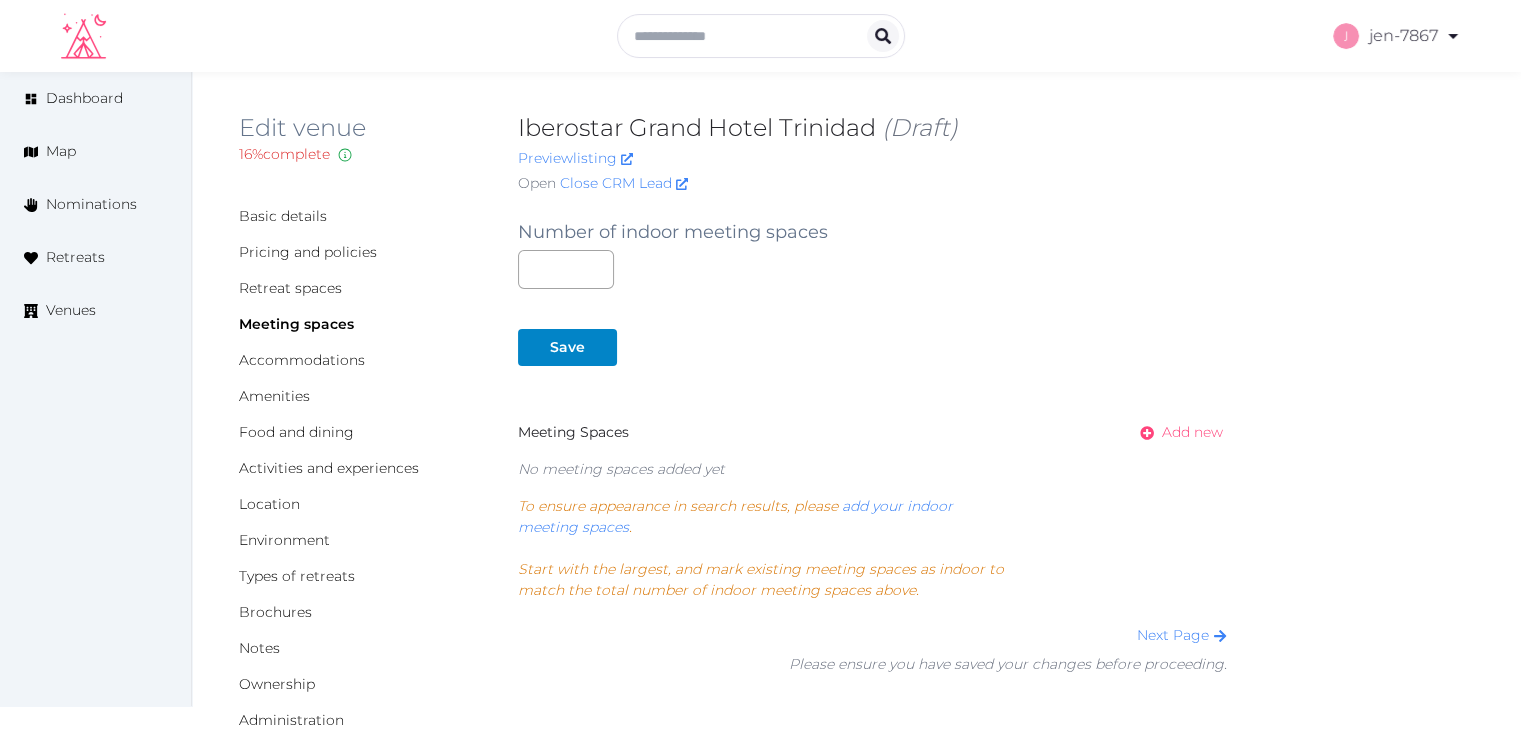 click on "Add new" at bounding box center (1192, 432) 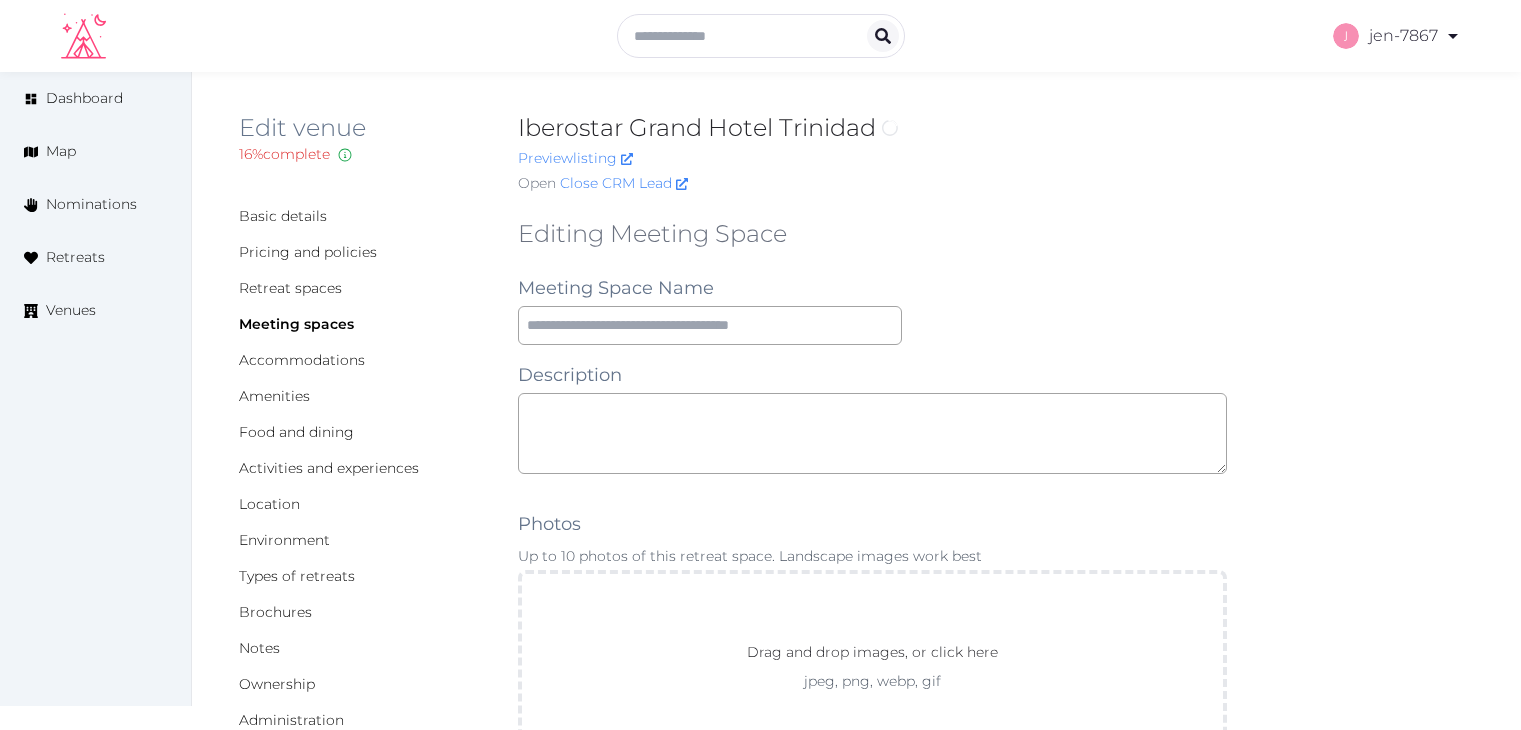 scroll, scrollTop: 0, scrollLeft: 0, axis: both 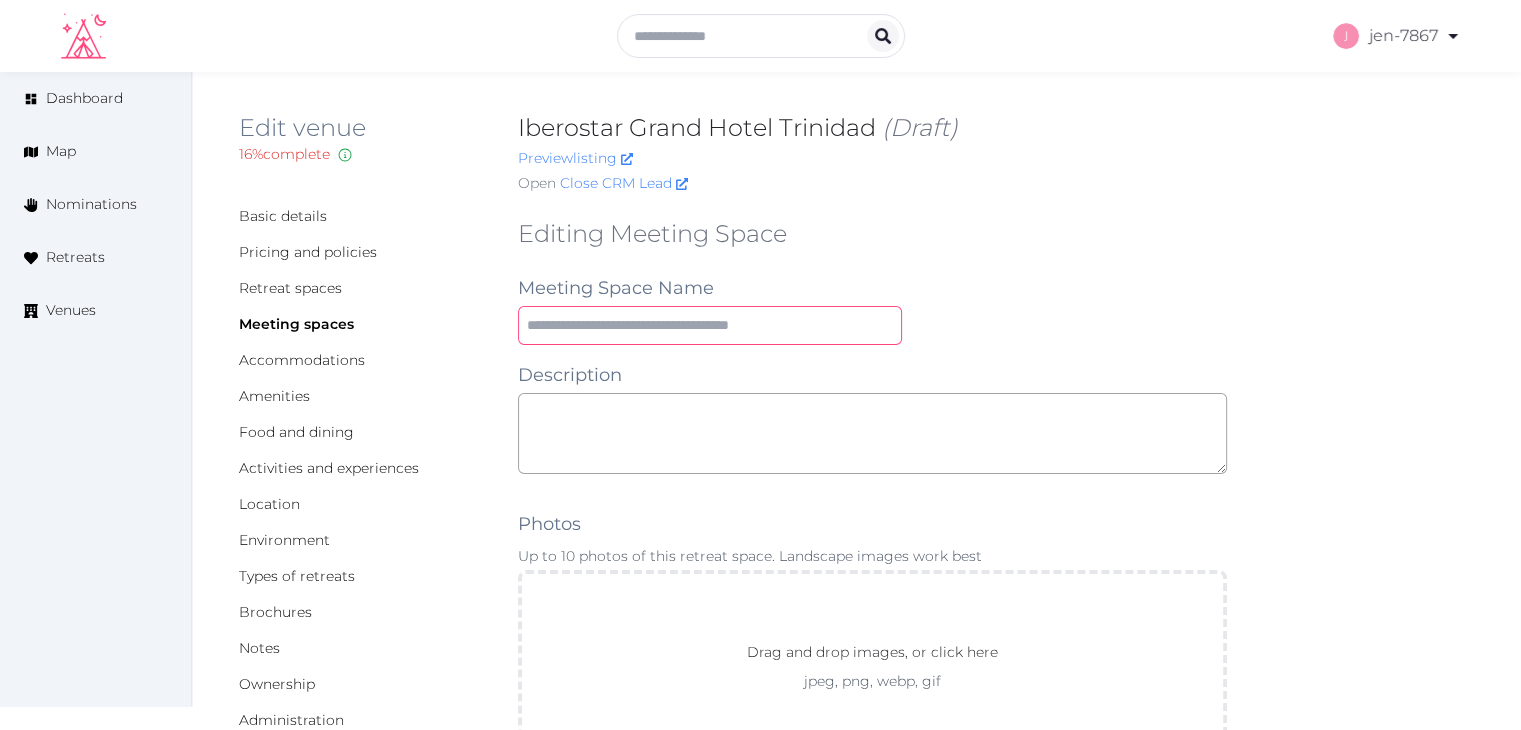 click at bounding box center (710, 325) 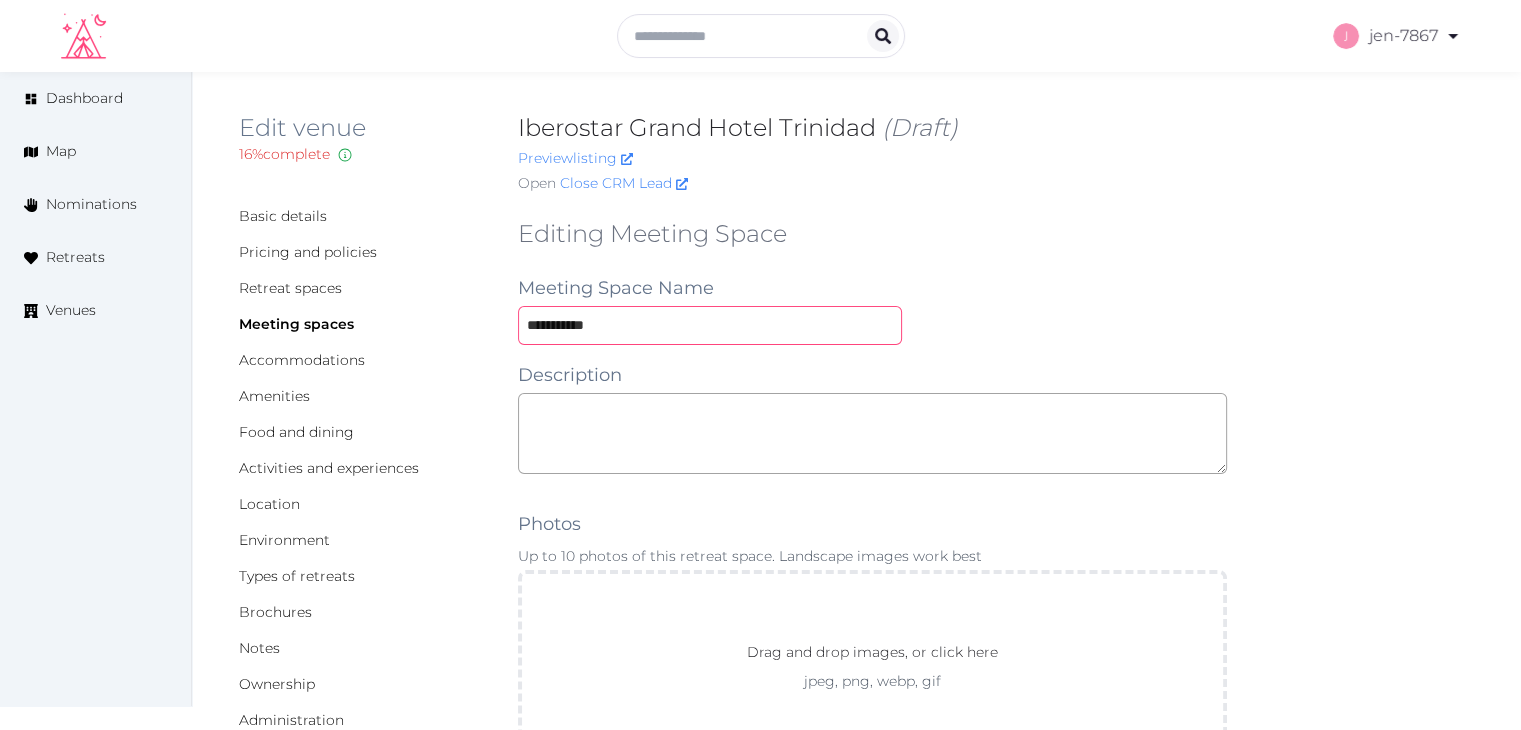 scroll, scrollTop: 300, scrollLeft: 0, axis: vertical 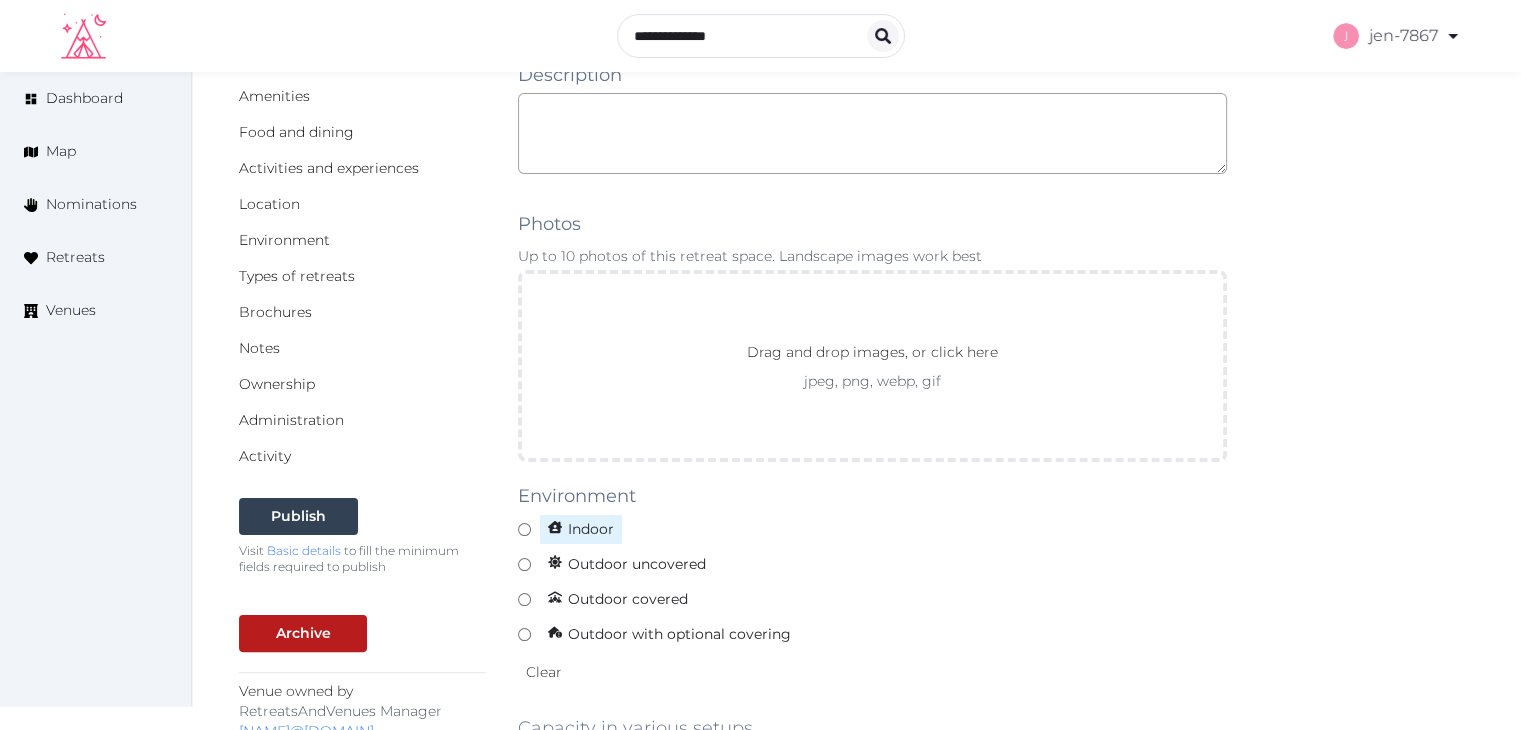 type on "**********" 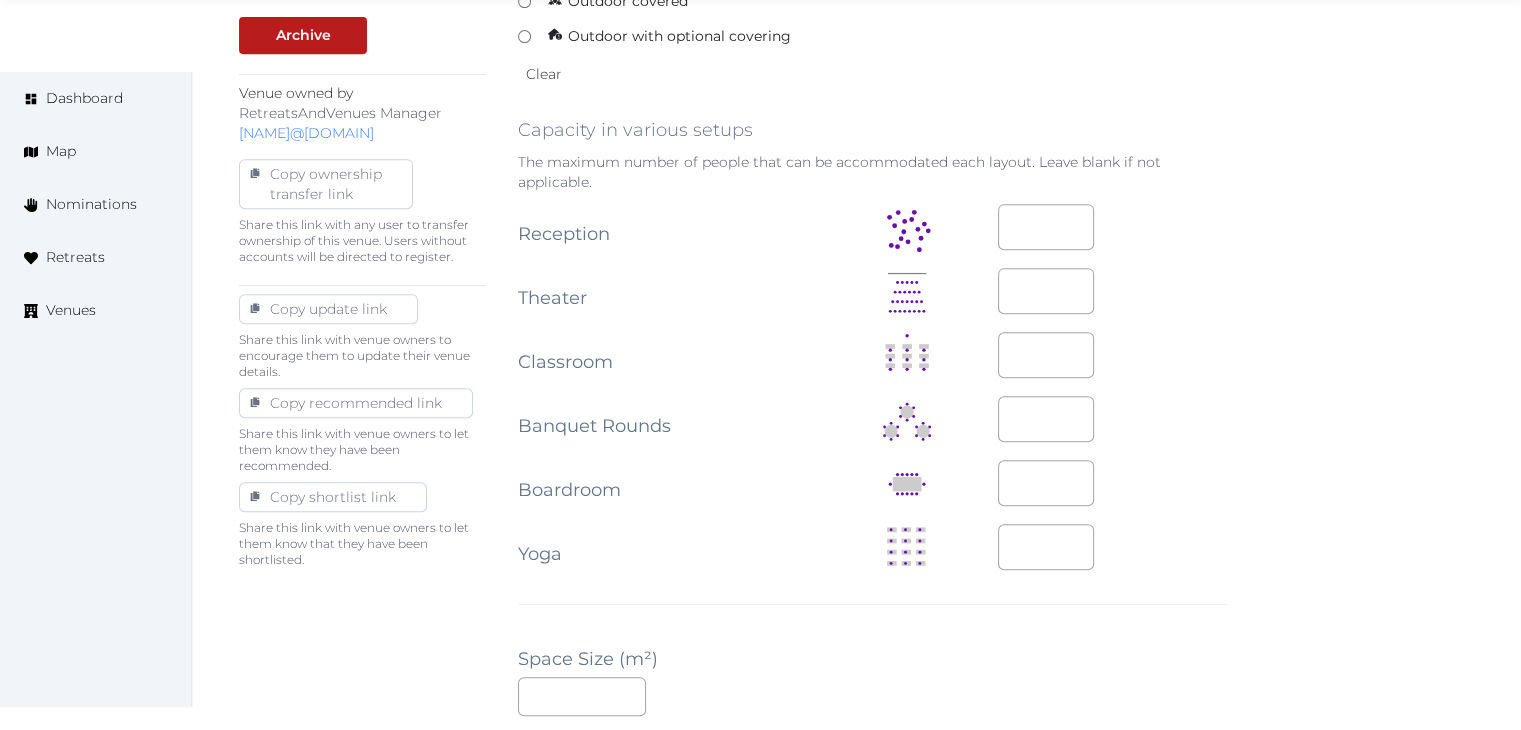 scroll, scrollTop: 900, scrollLeft: 0, axis: vertical 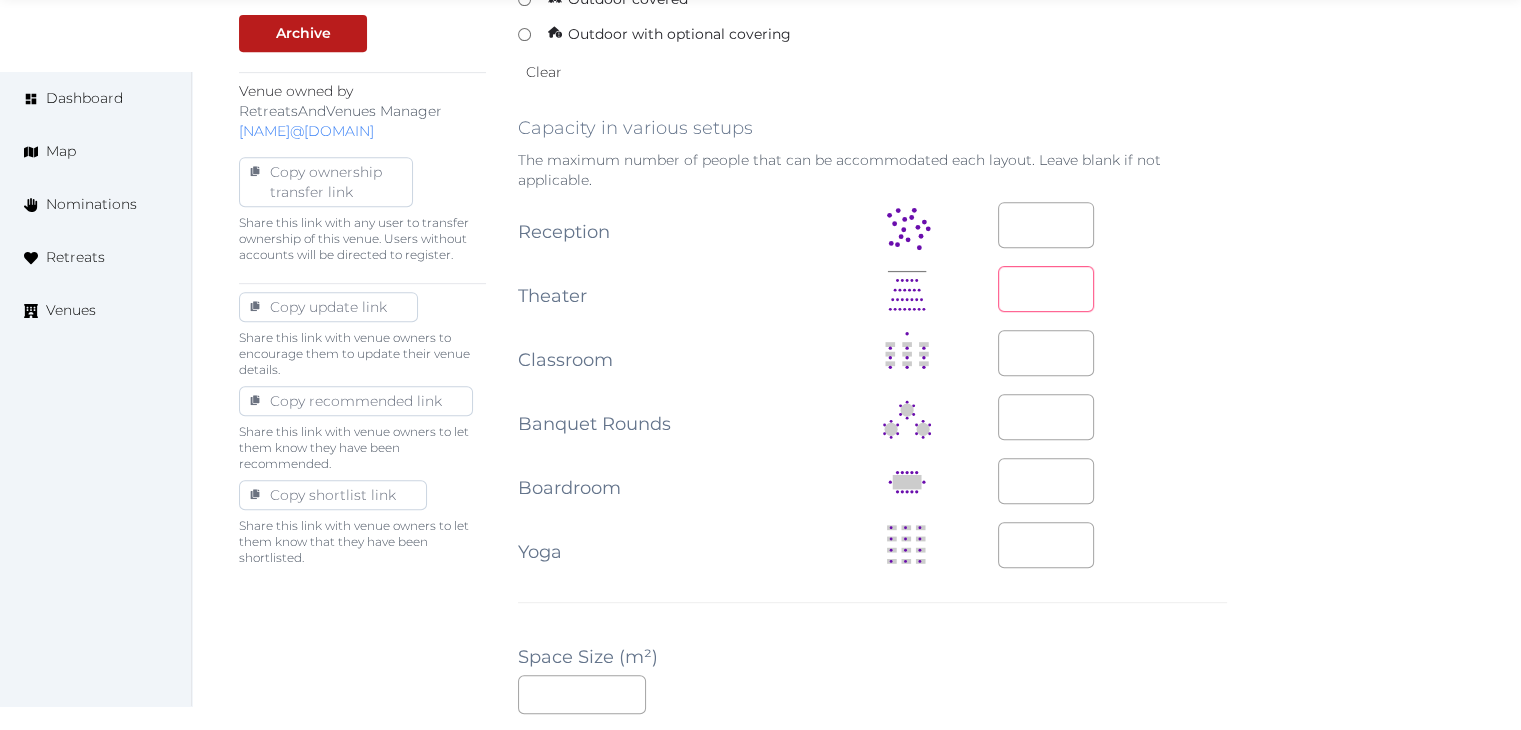click at bounding box center [1046, 289] 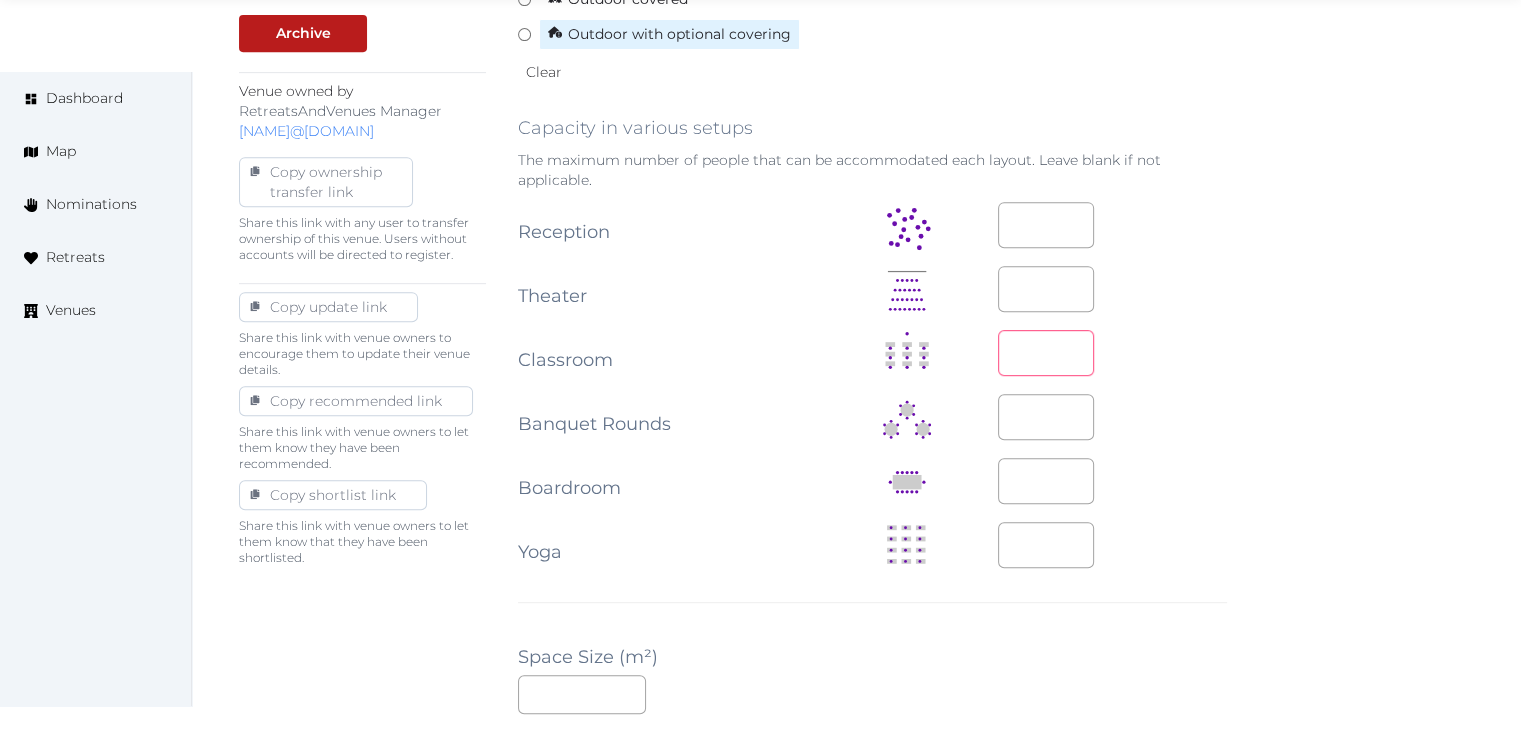 type on "**" 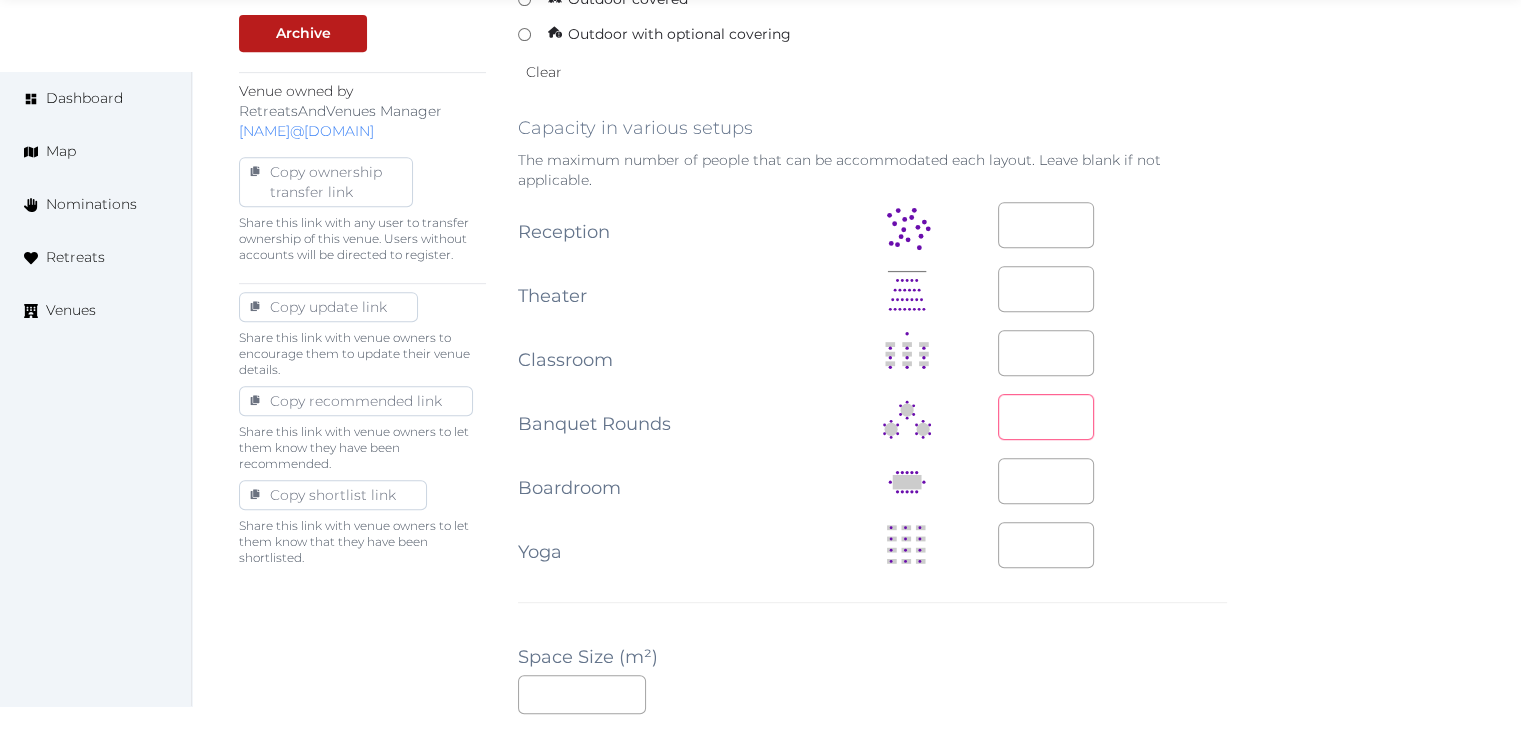 click at bounding box center (1046, 417) 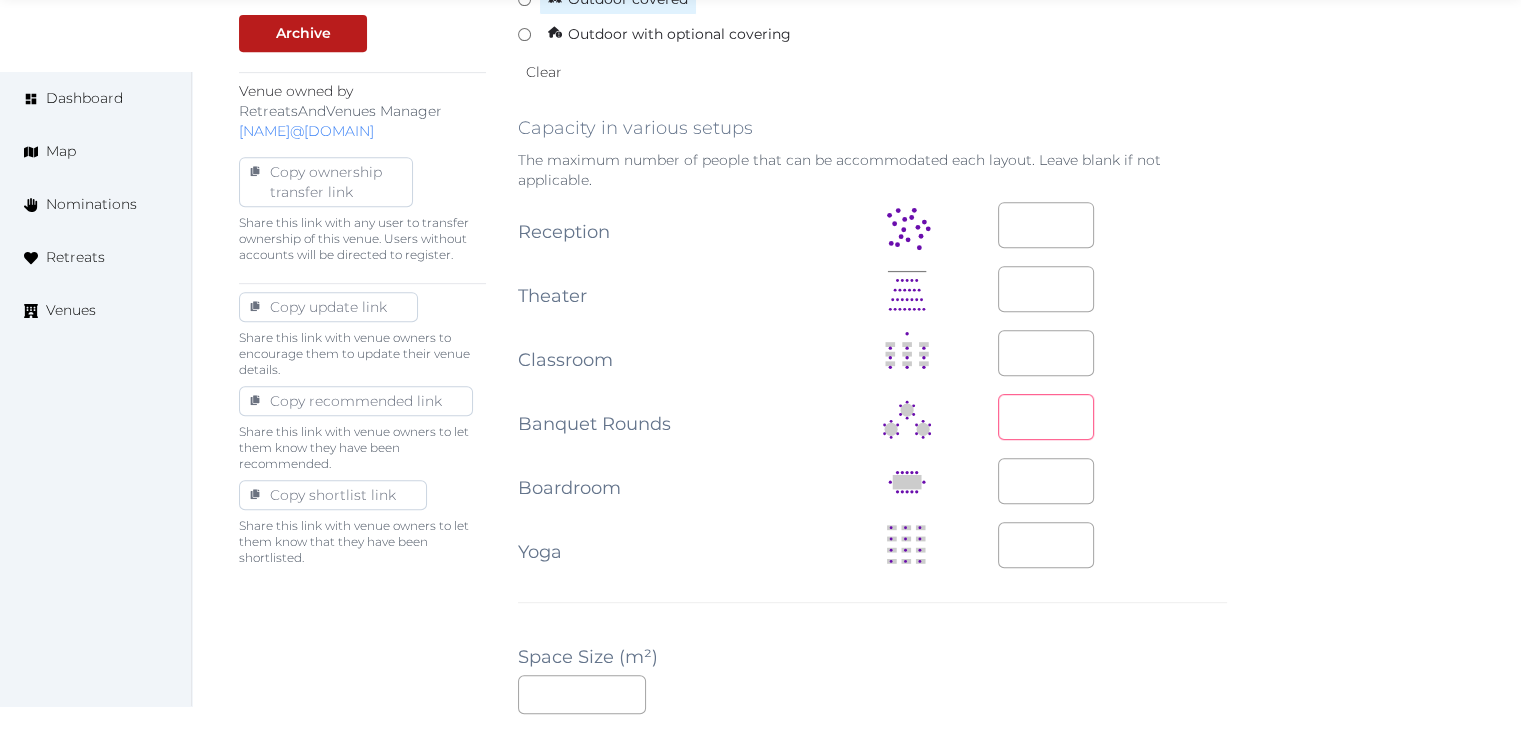 type on "**" 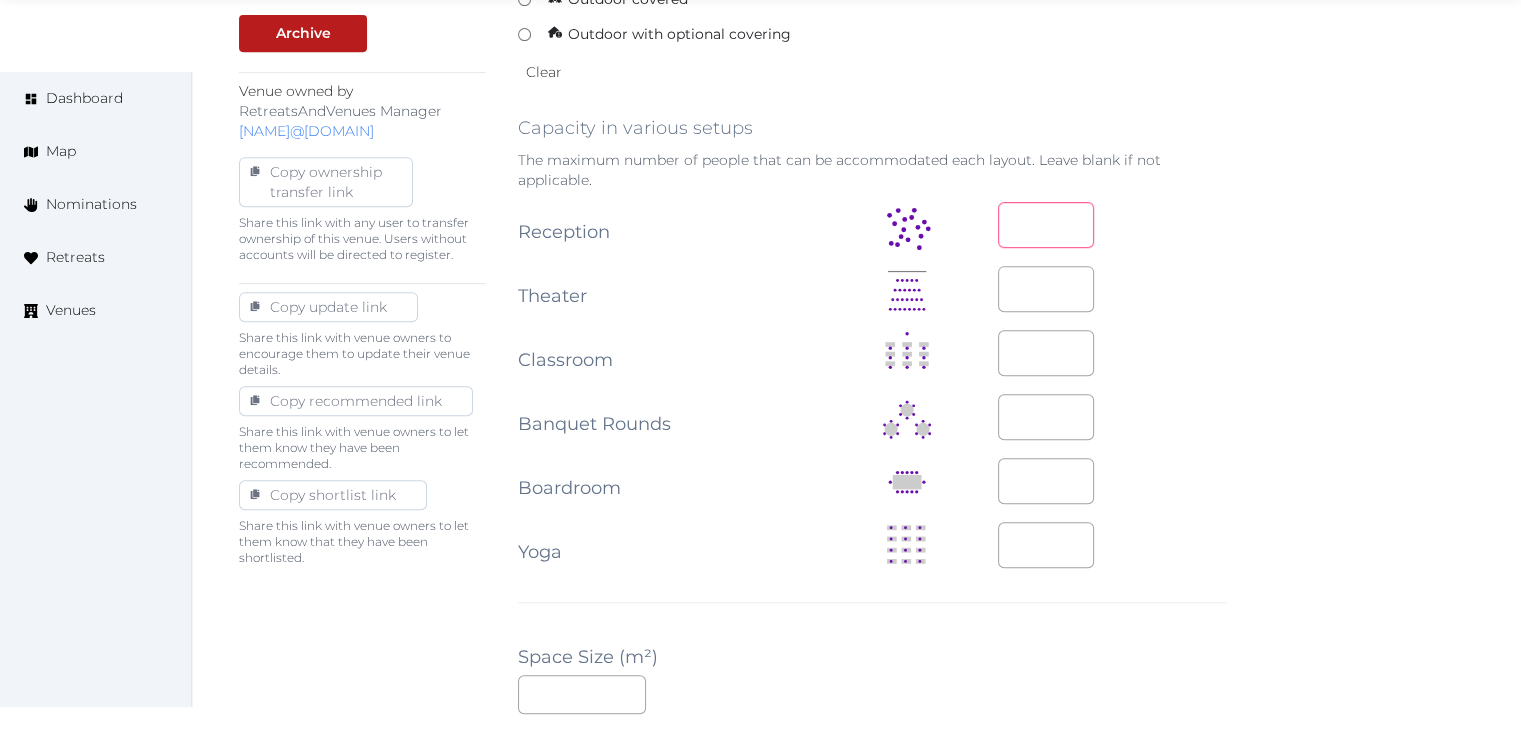 click at bounding box center [1046, 225] 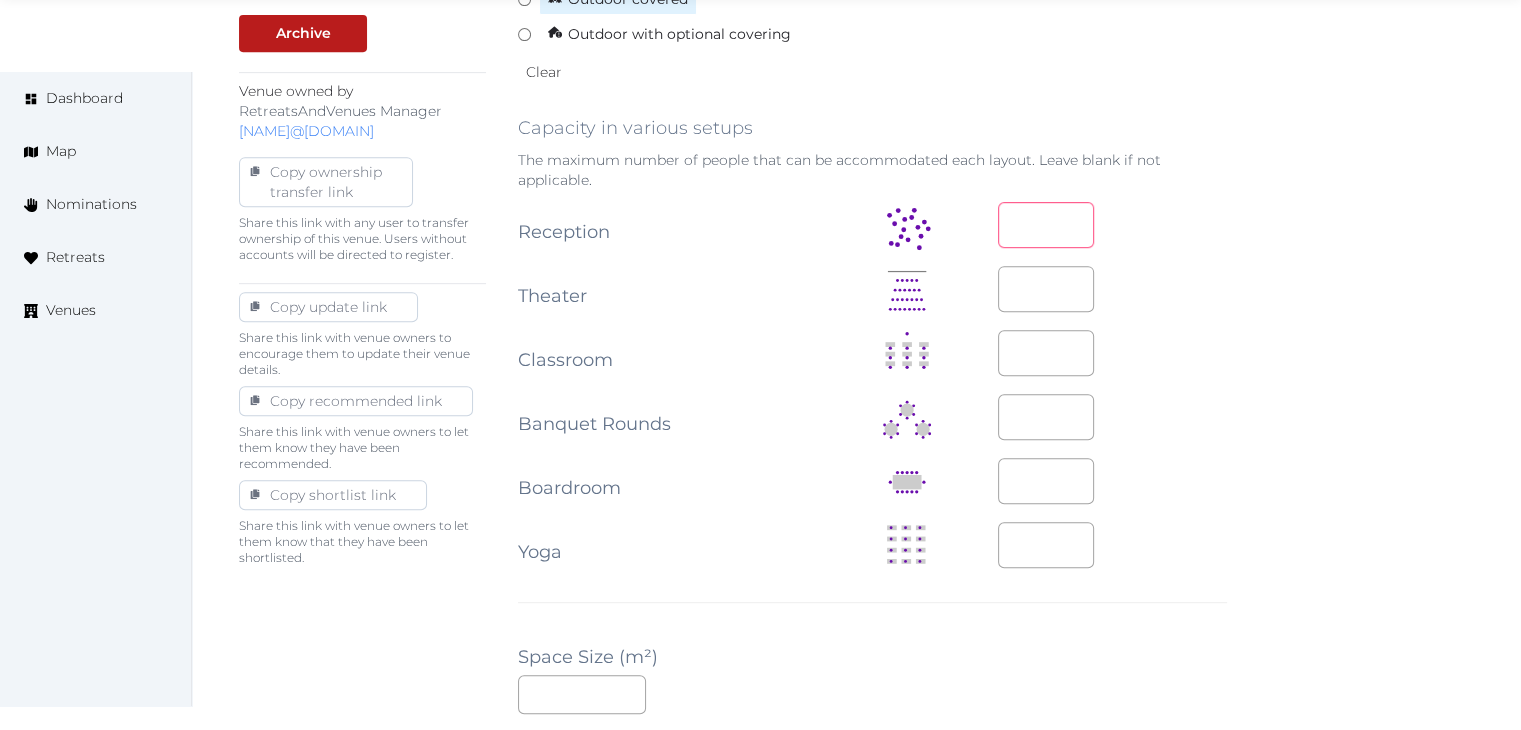 type on "**" 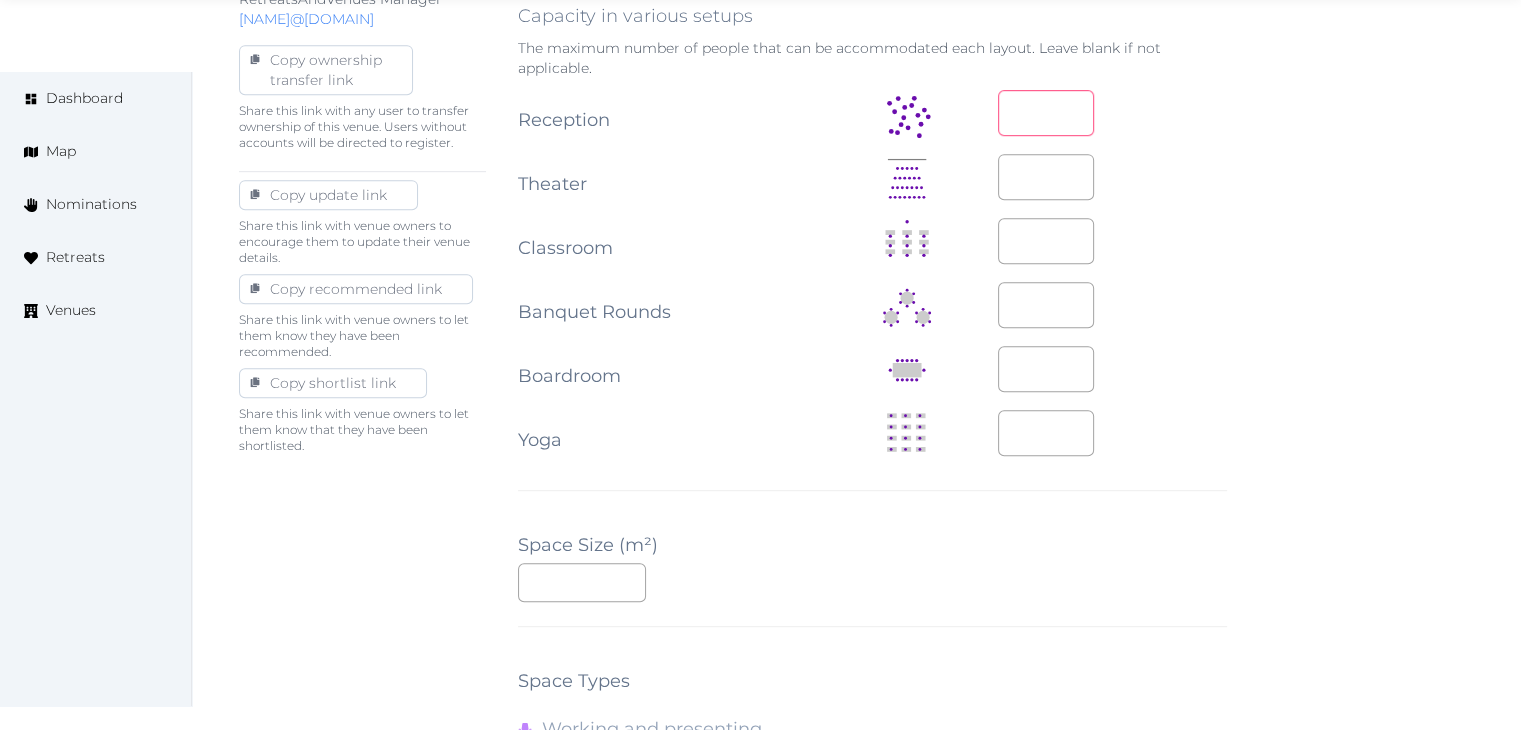 scroll, scrollTop: 1100, scrollLeft: 0, axis: vertical 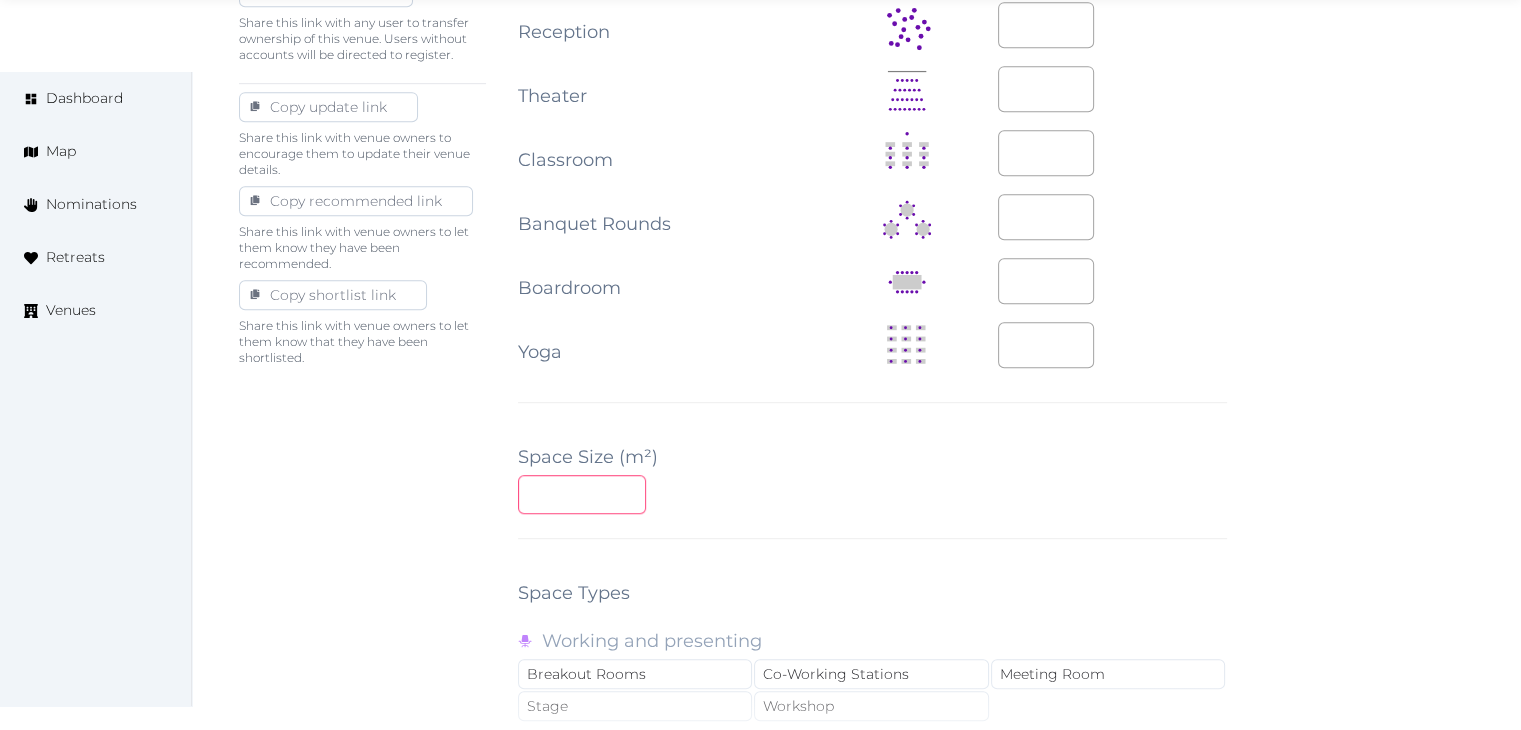 click at bounding box center (582, 494) 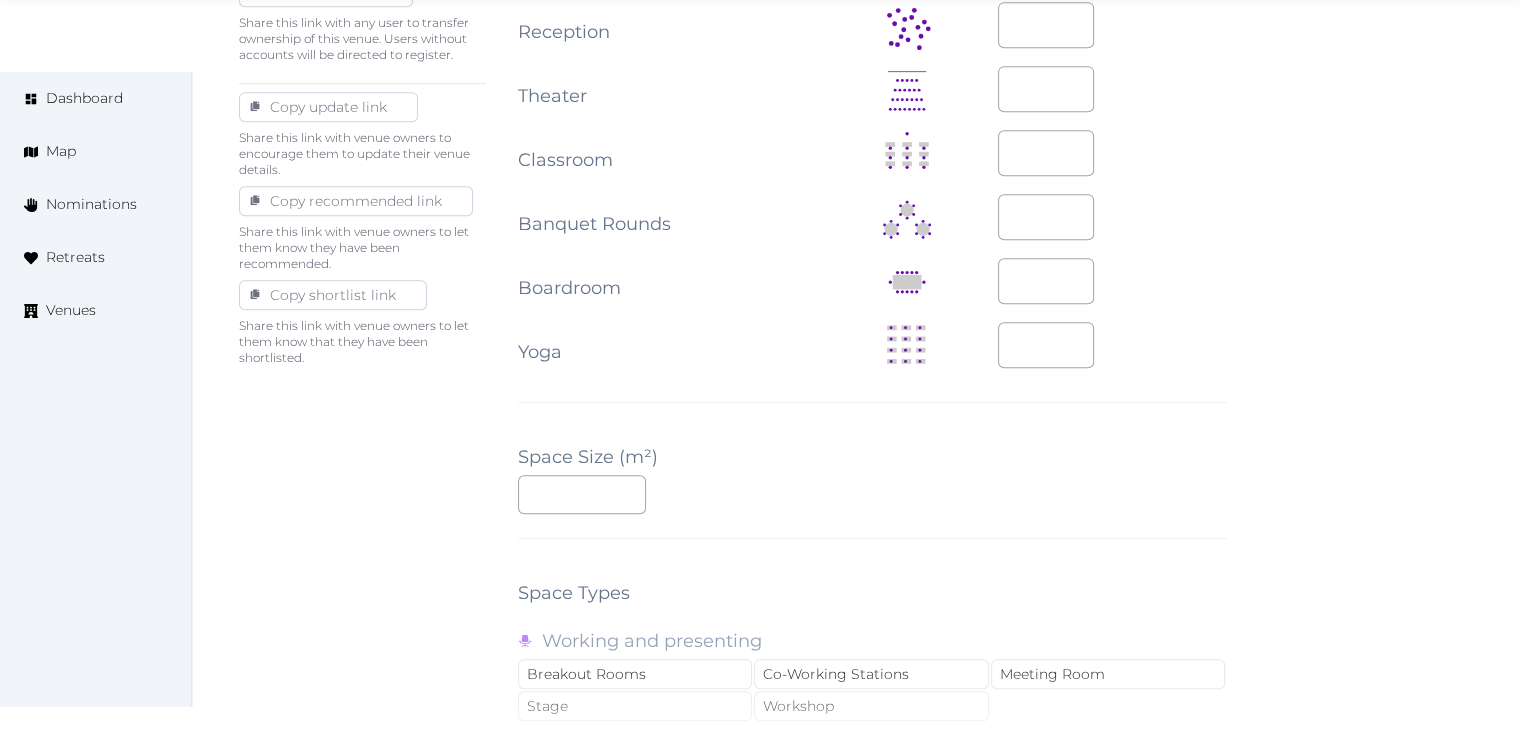 click on "**********" at bounding box center [872, 246] 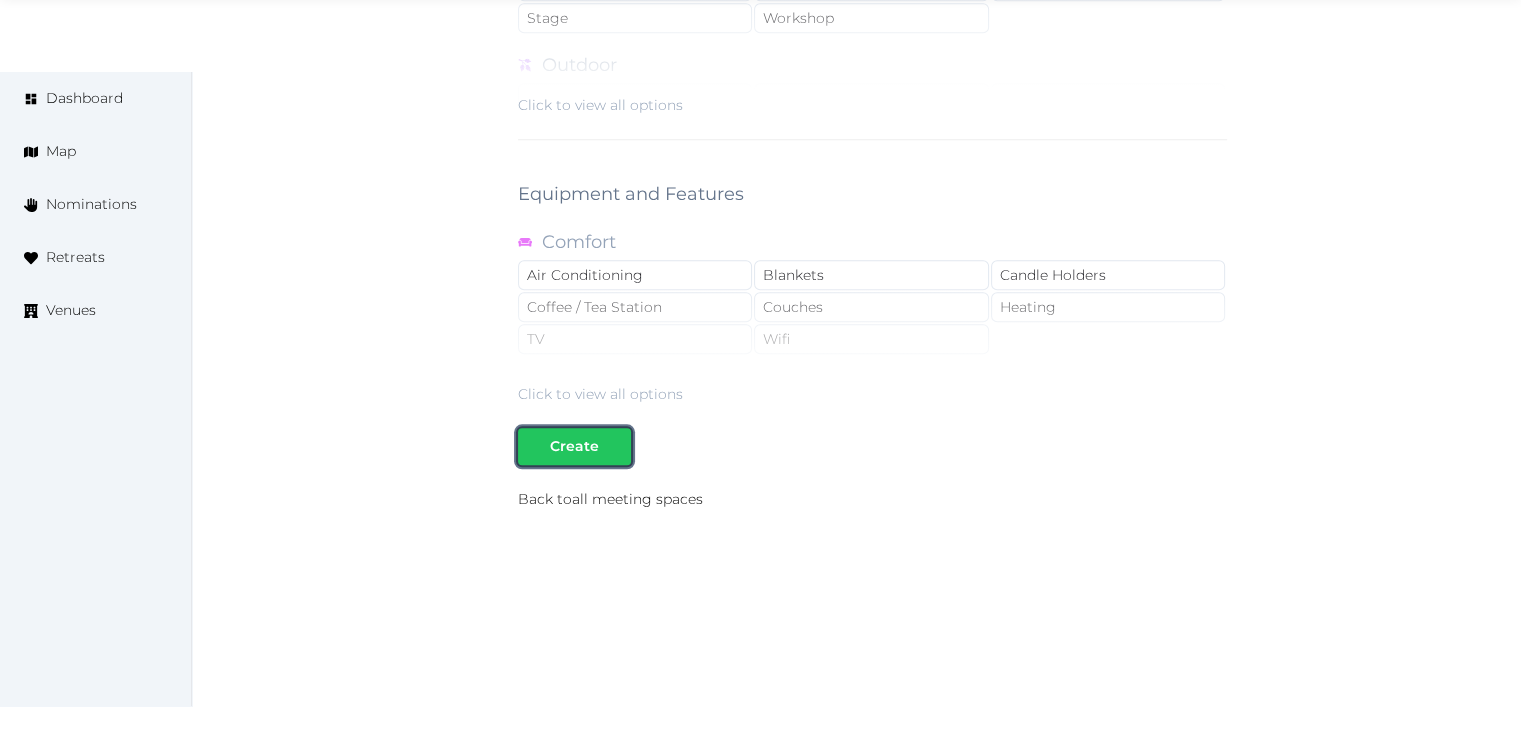 click on "Create" at bounding box center [574, 446] 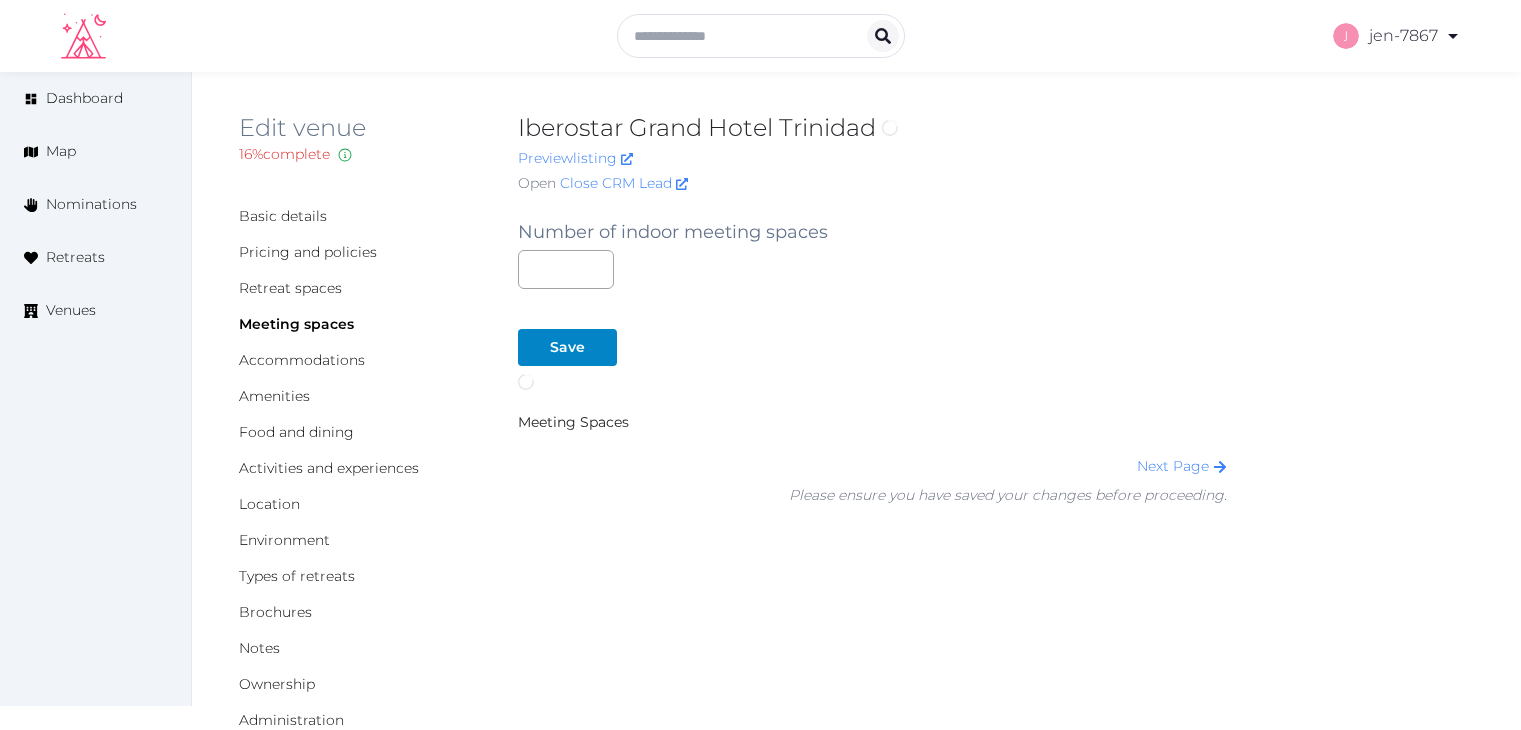 scroll, scrollTop: 0, scrollLeft: 0, axis: both 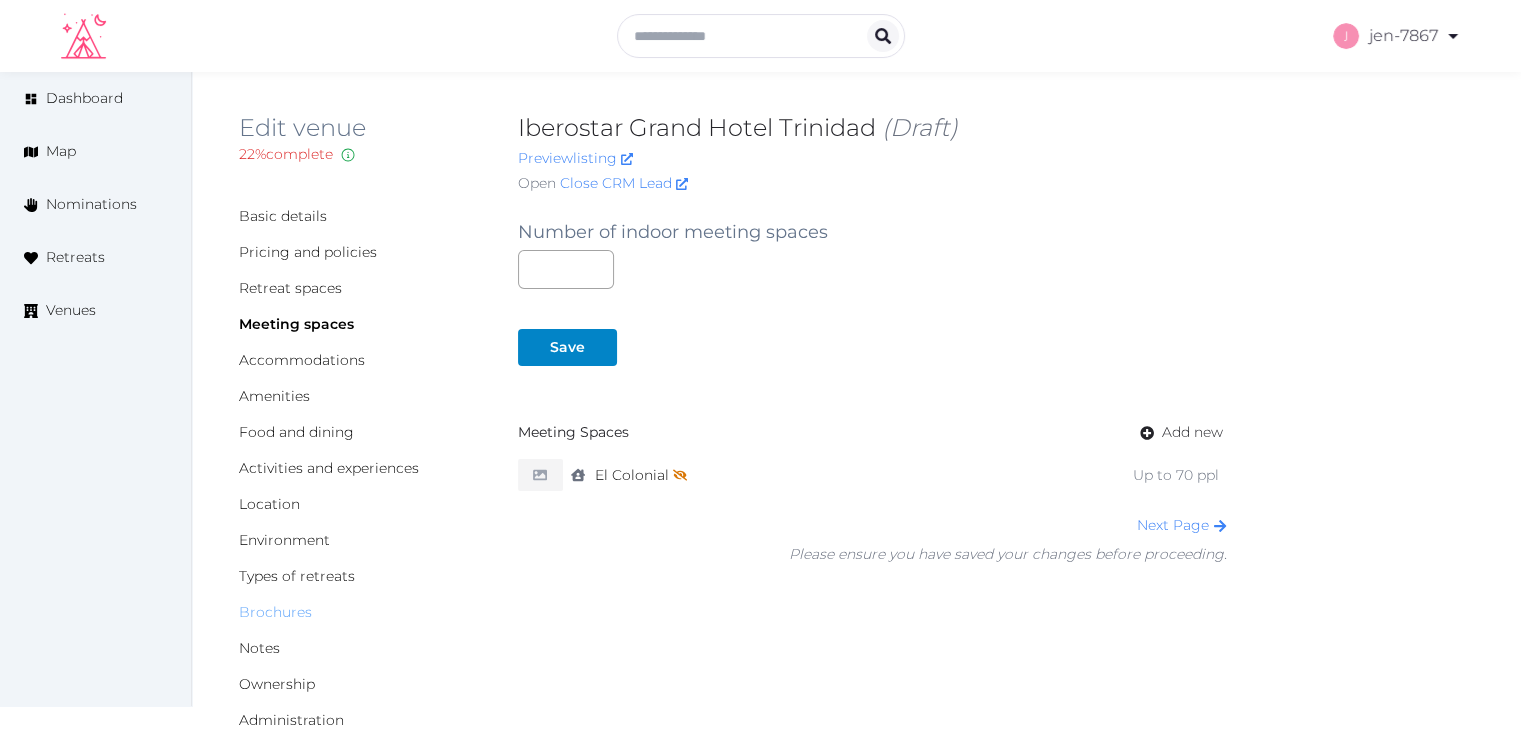 click on "Brochures" at bounding box center (275, 612) 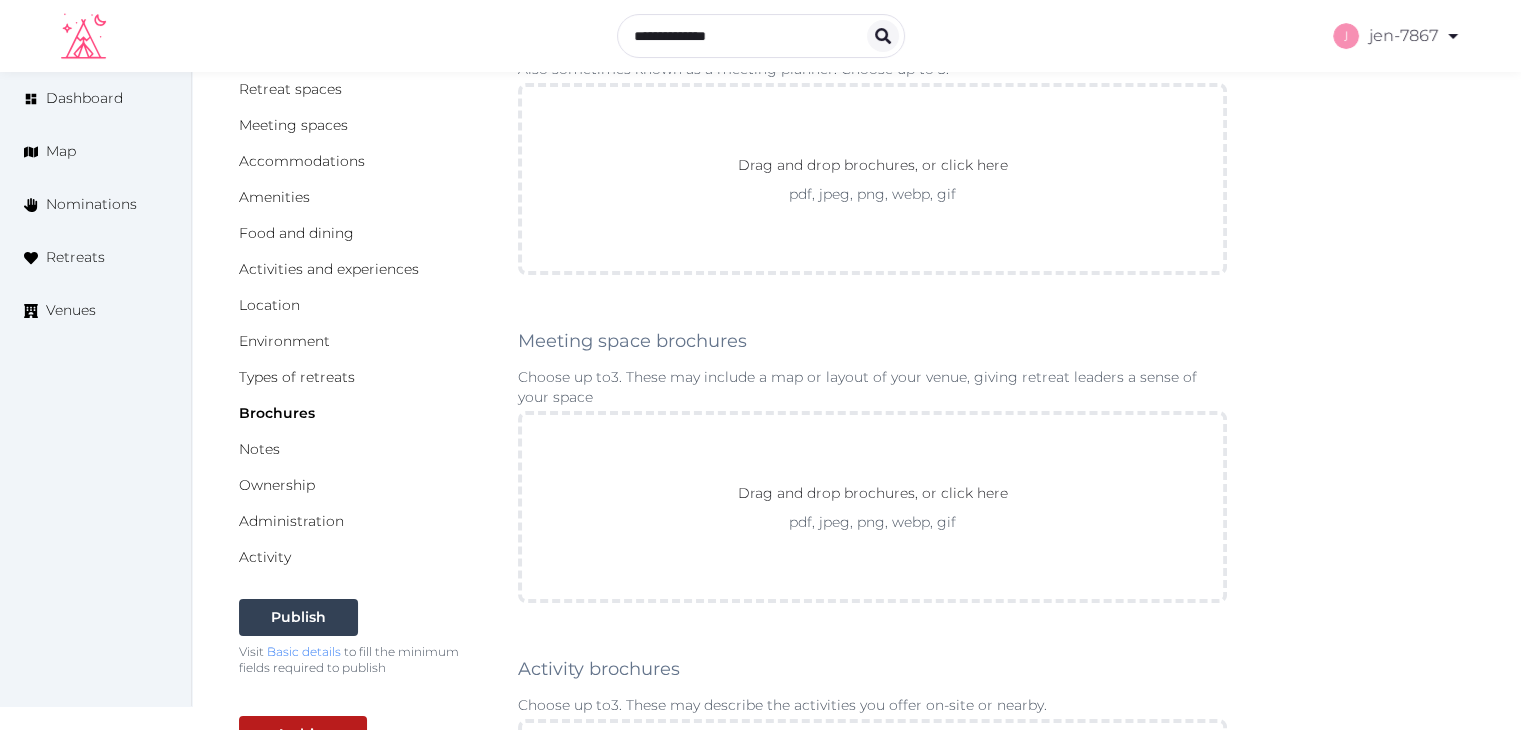 scroll, scrollTop: 200, scrollLeft: 0, axis: vertical 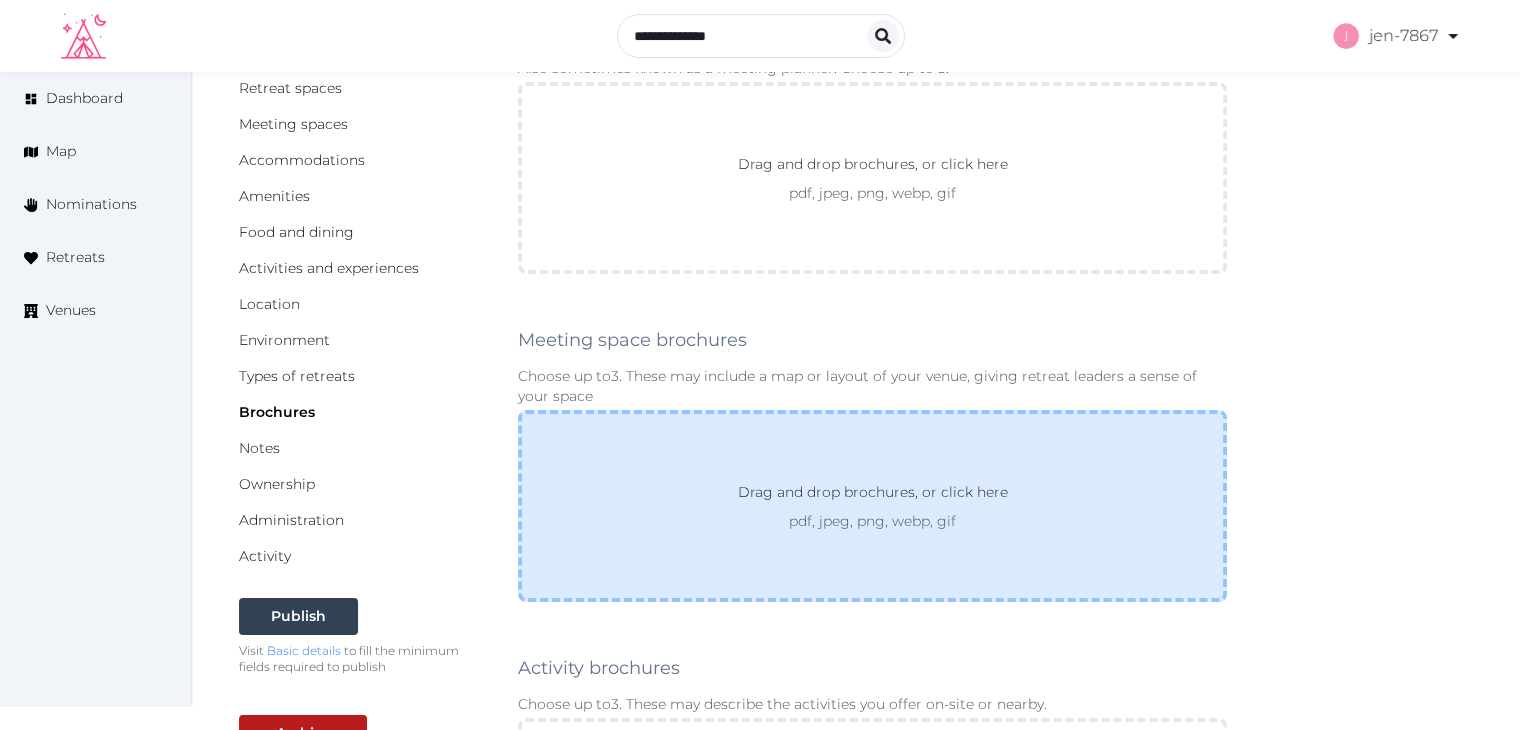 click on "Drag and drop brochures, or click here" at bounding box center [873, 496] 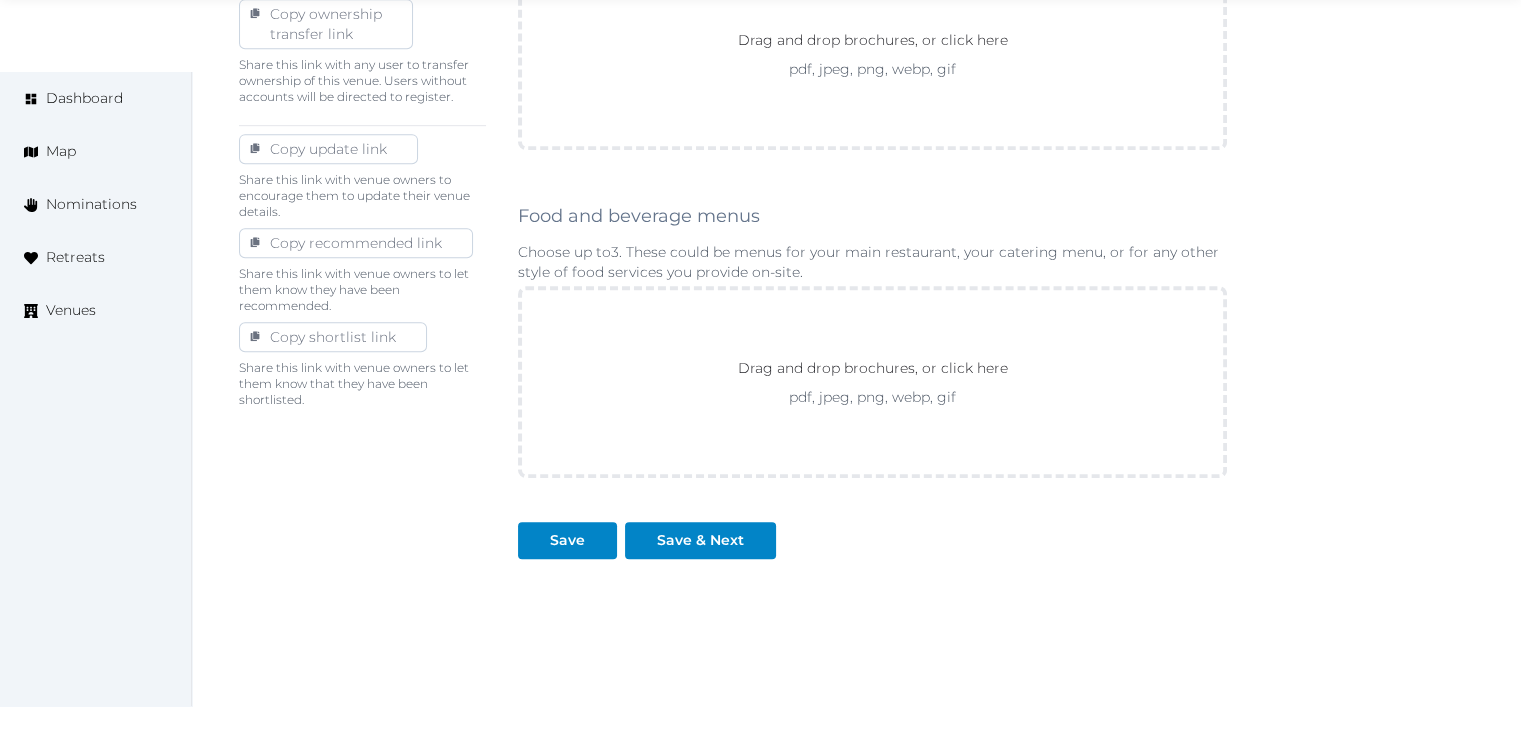 scroll, scrollTop: 1111, scrollLeft: 0, axis: vertical 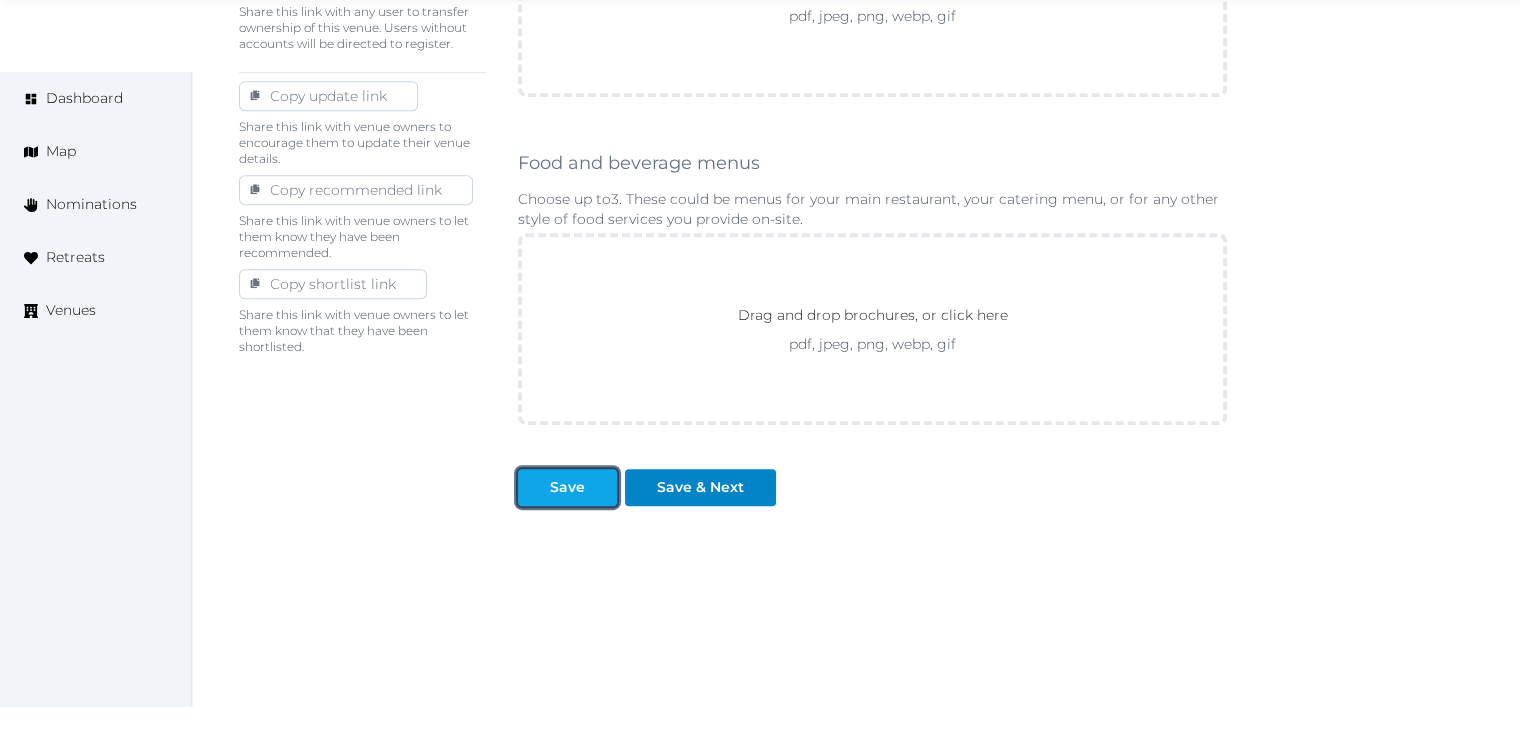 click on "Save" at bounding box center [567, 487] 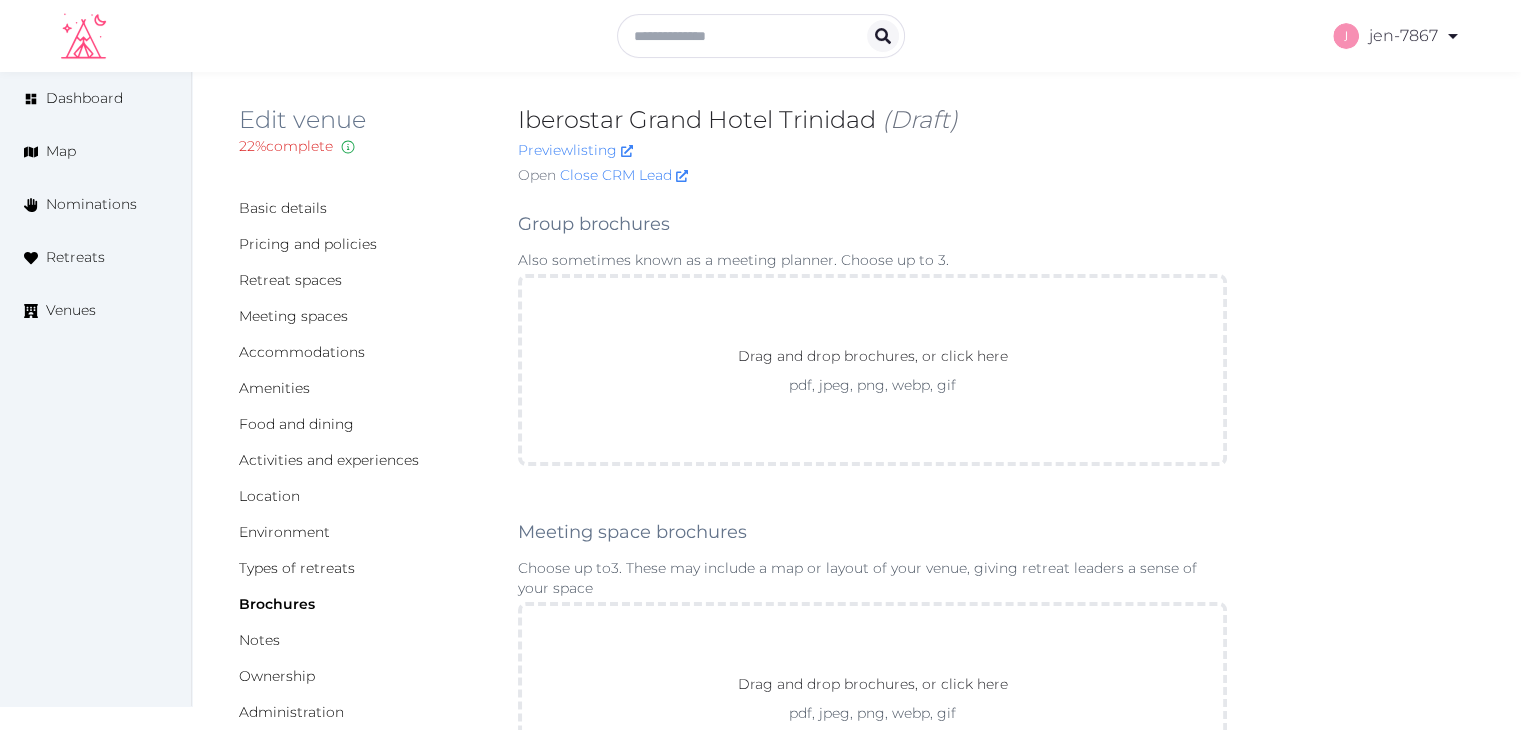 scroll, scrollTop: 0, scrollLeft: 0, axis: both 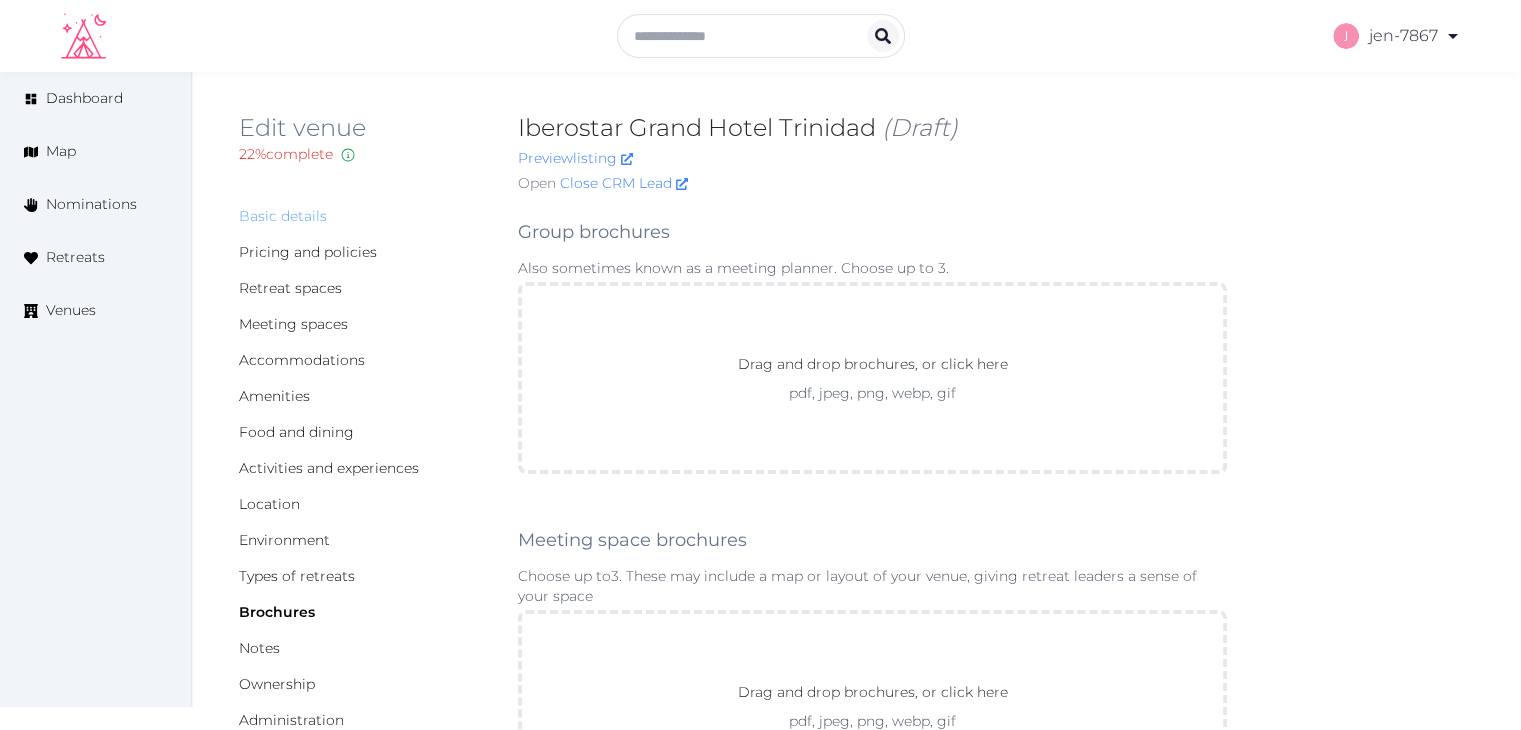 click on "Basic details" at bounding box center [283, 216] 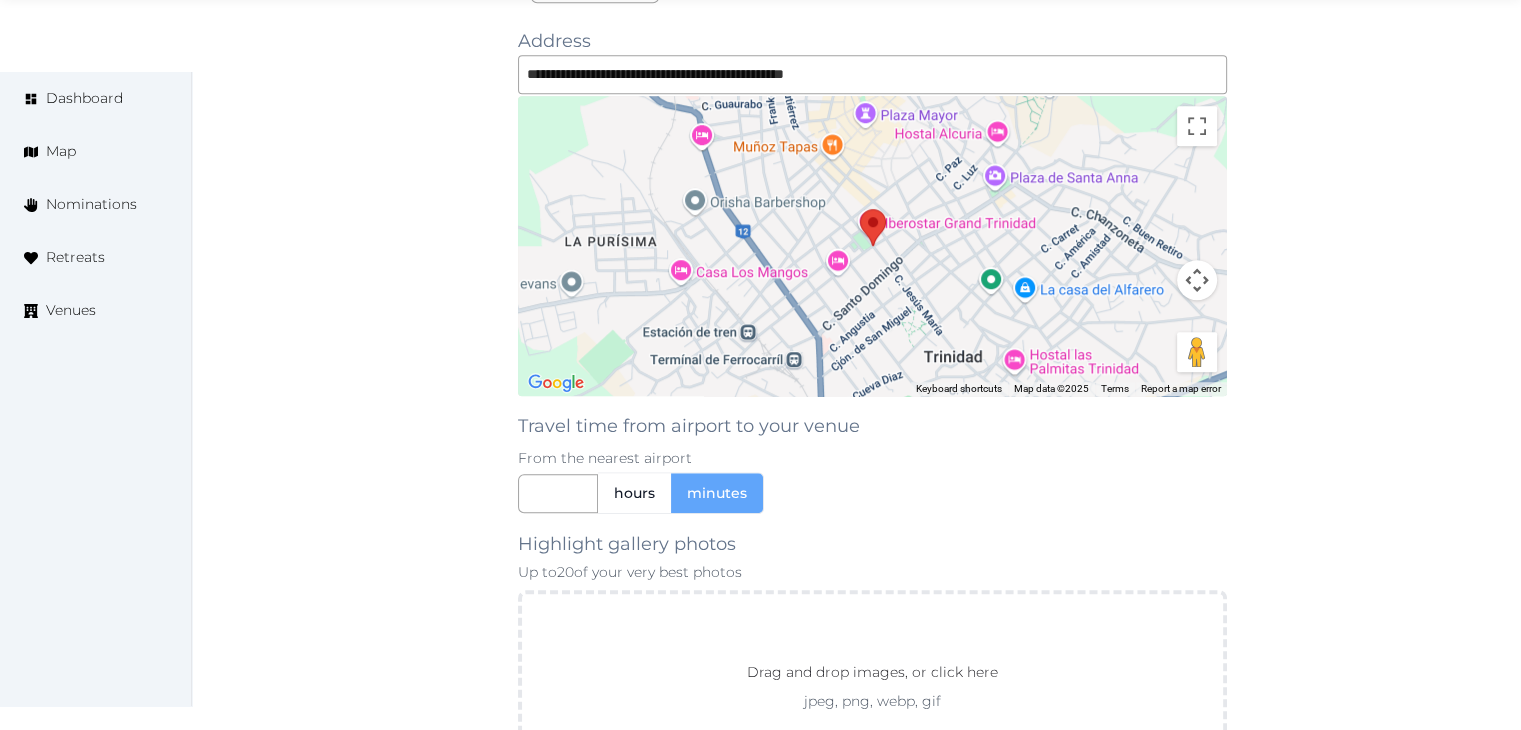 scroll, scrollTop: 1874, scrollLeft: 0, axis: vertical 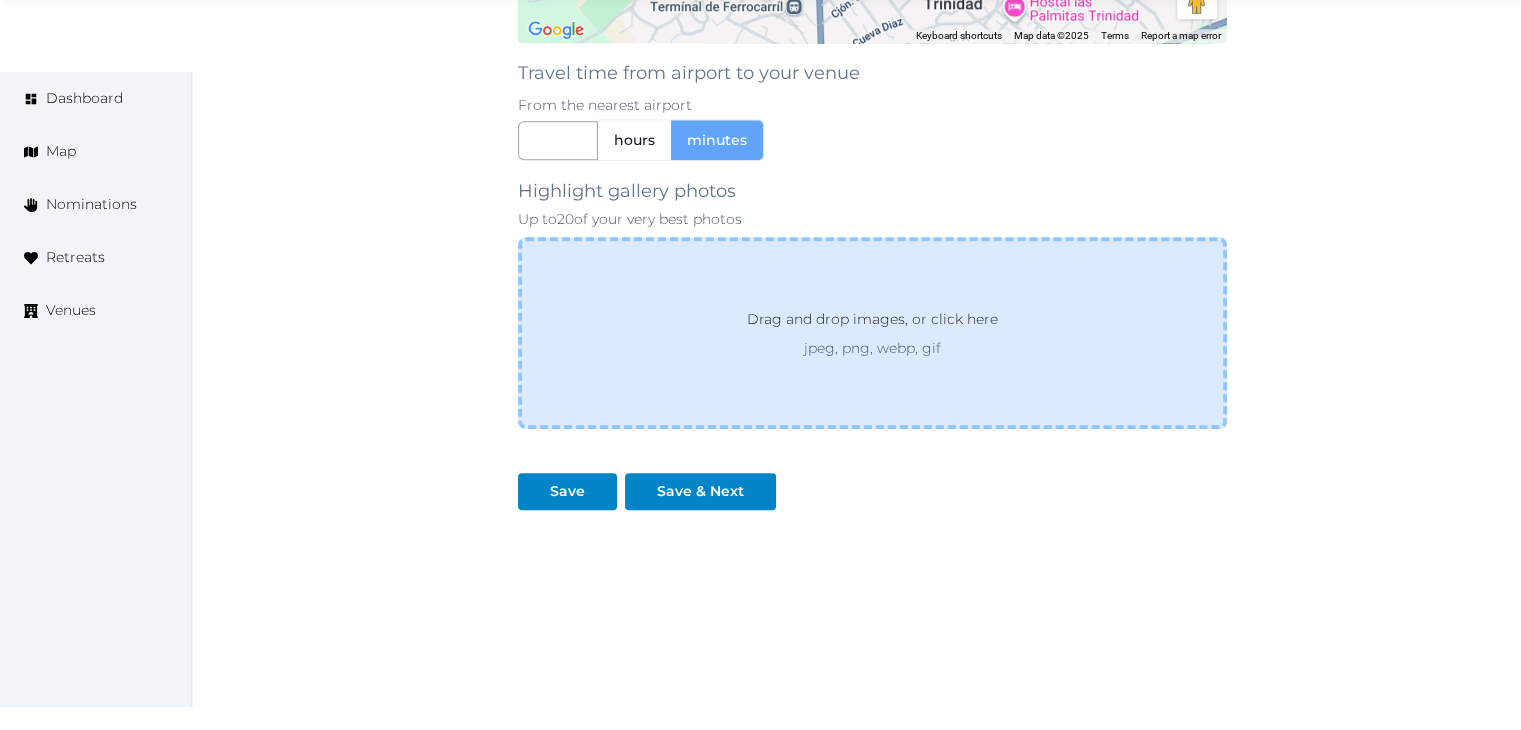 click on "Drag and drop images, or click here" at bounding box center [872, 323] 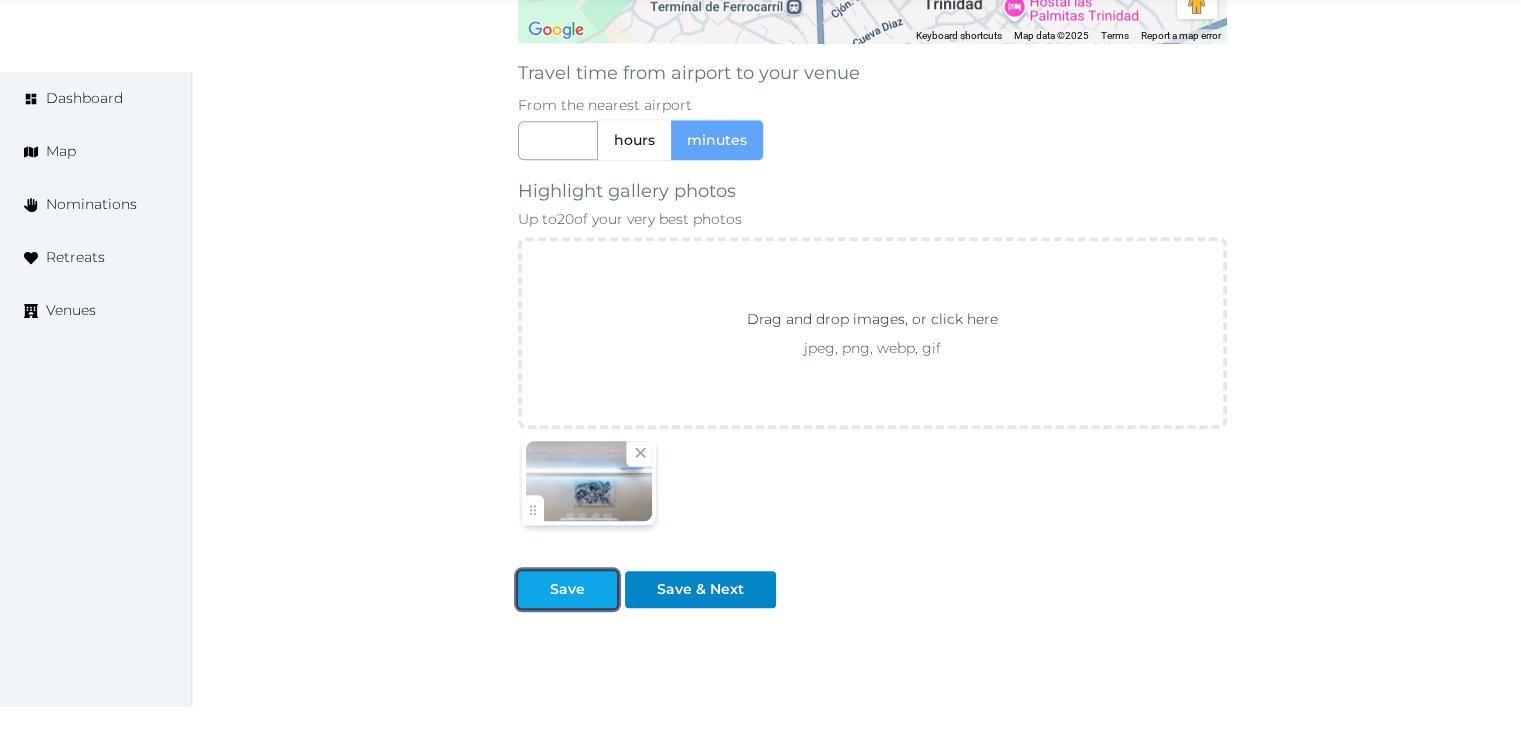 click on "Save" at bounding box center [567, 589] 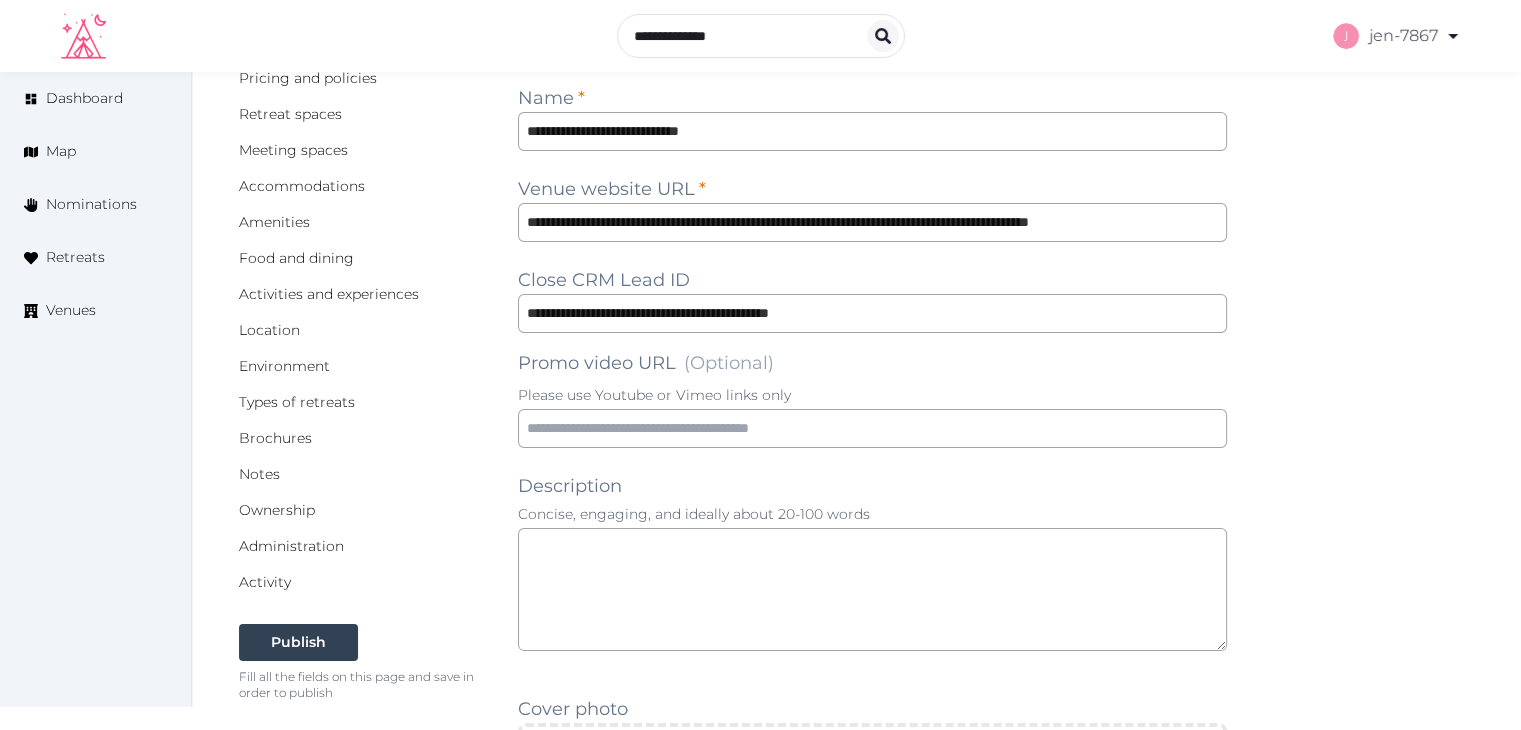 scroll, scrollTop: 0, scrollLeft: 0, axis: both 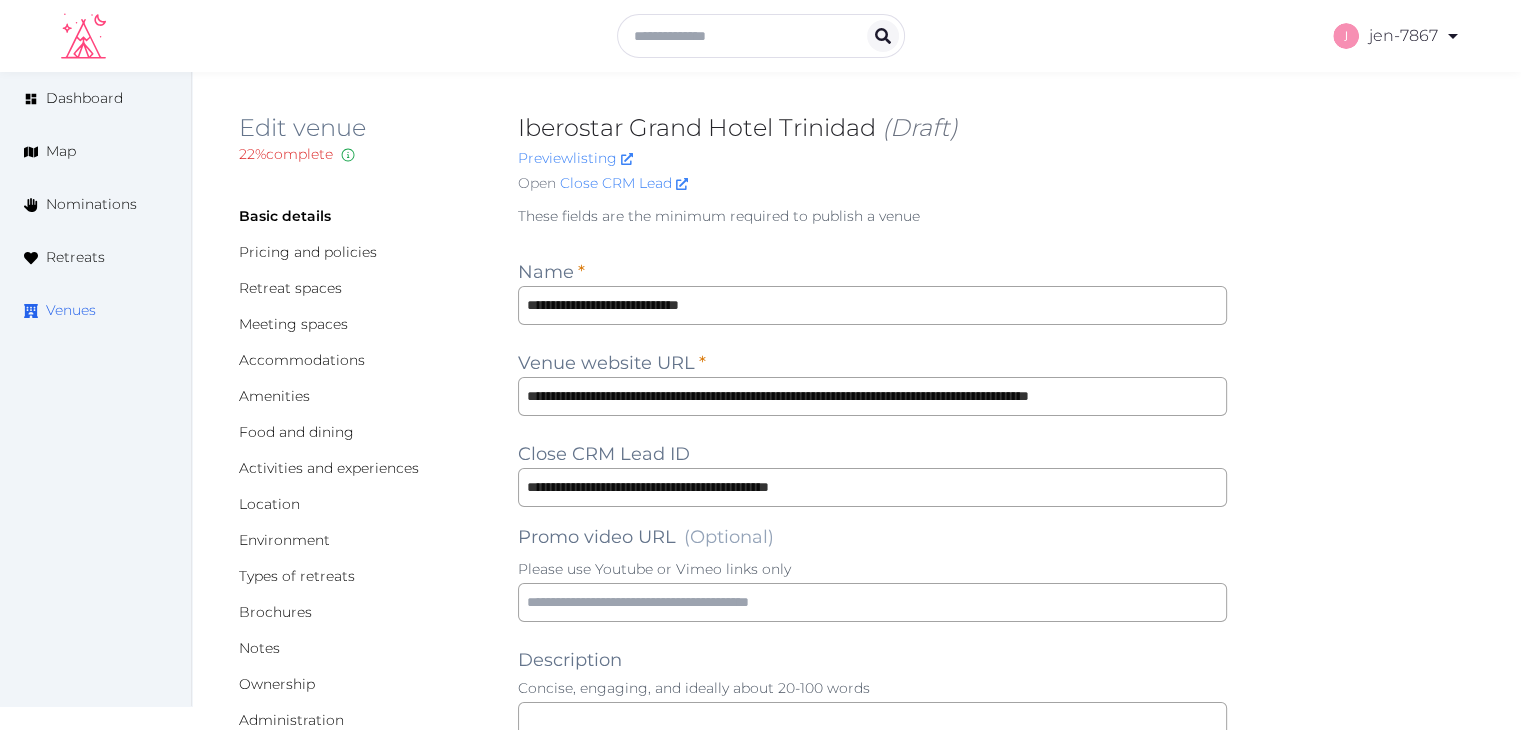 click on "Venues" at bounding box center [71, 310] 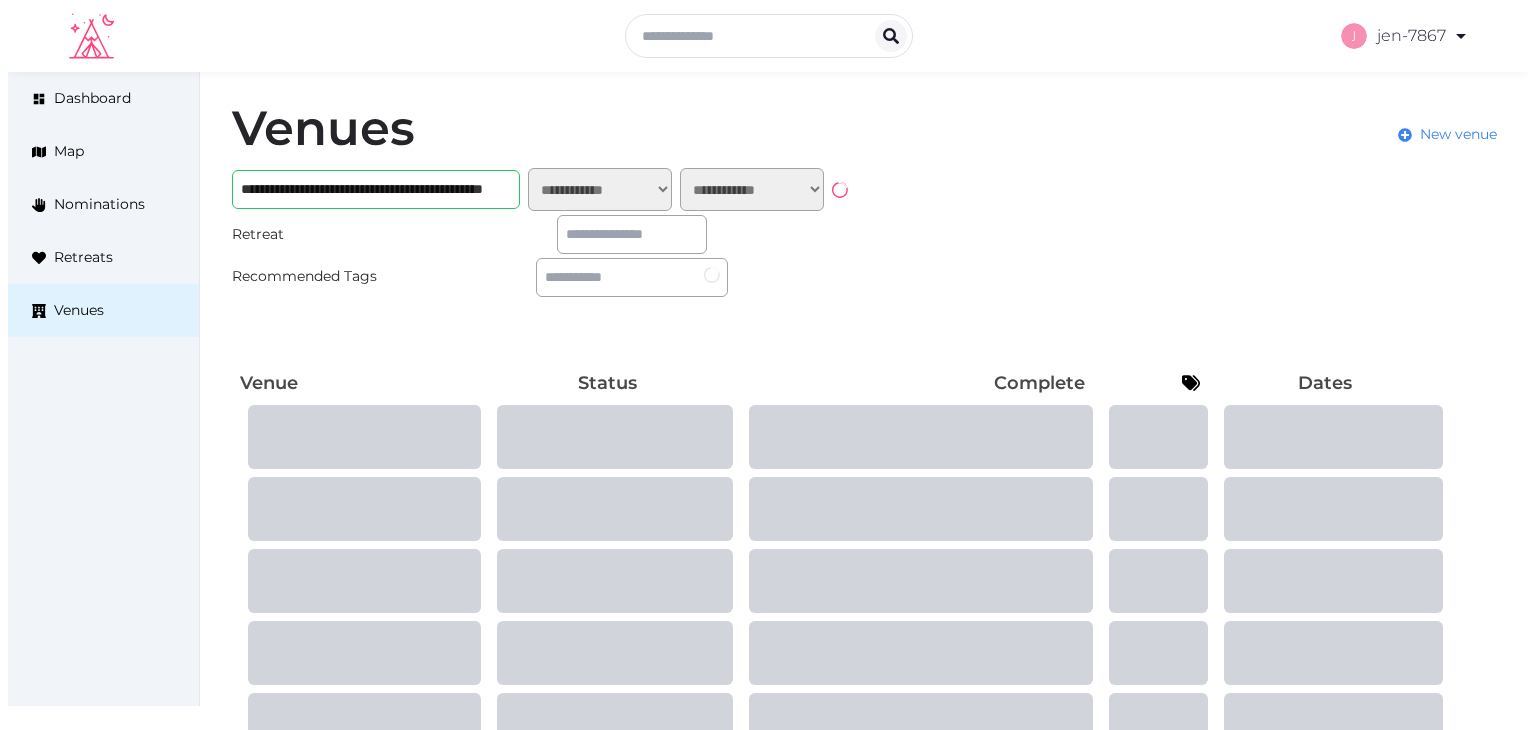 scroll, scrollTop: 0, scrollLeft: 0, axis: both 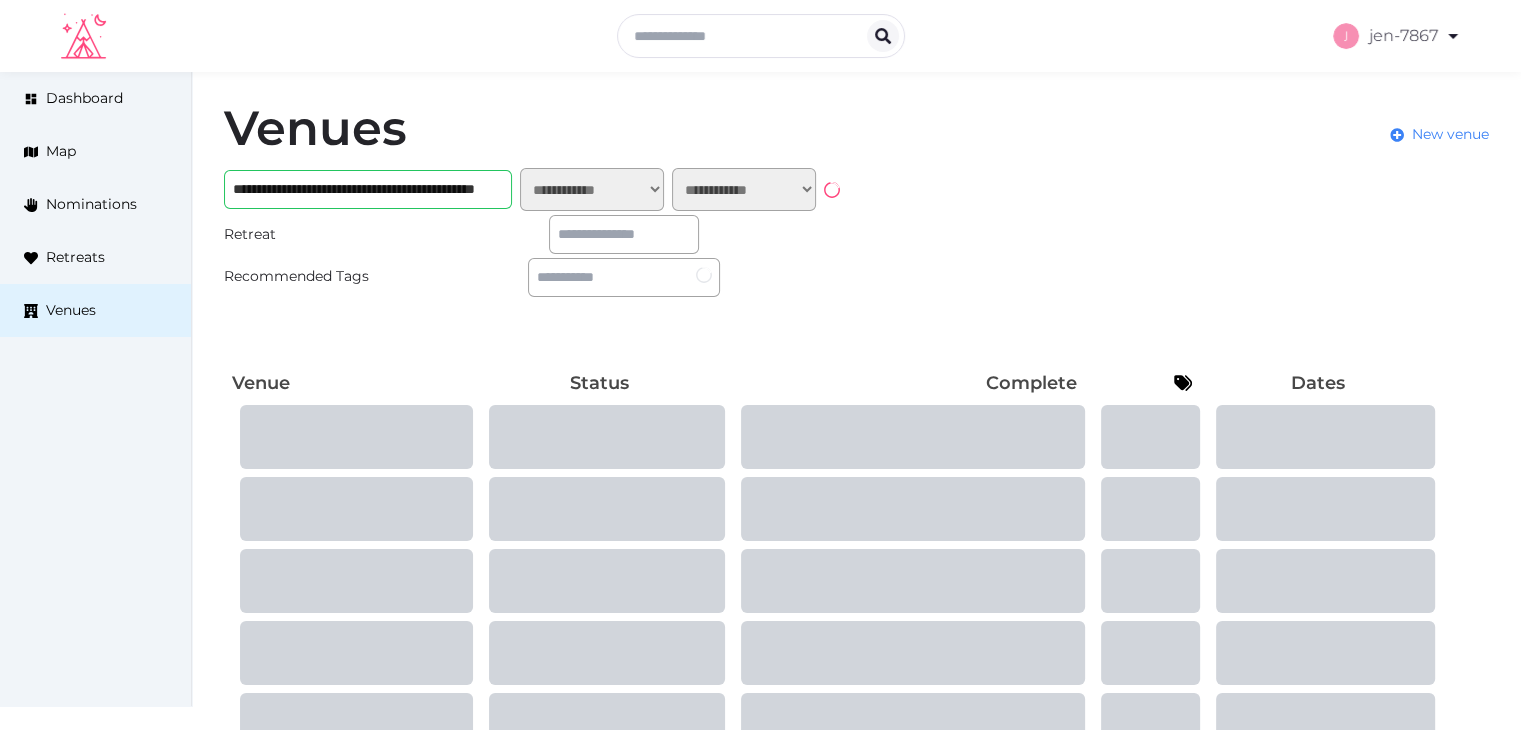 click on "**********" at bounding box center [368, 189] 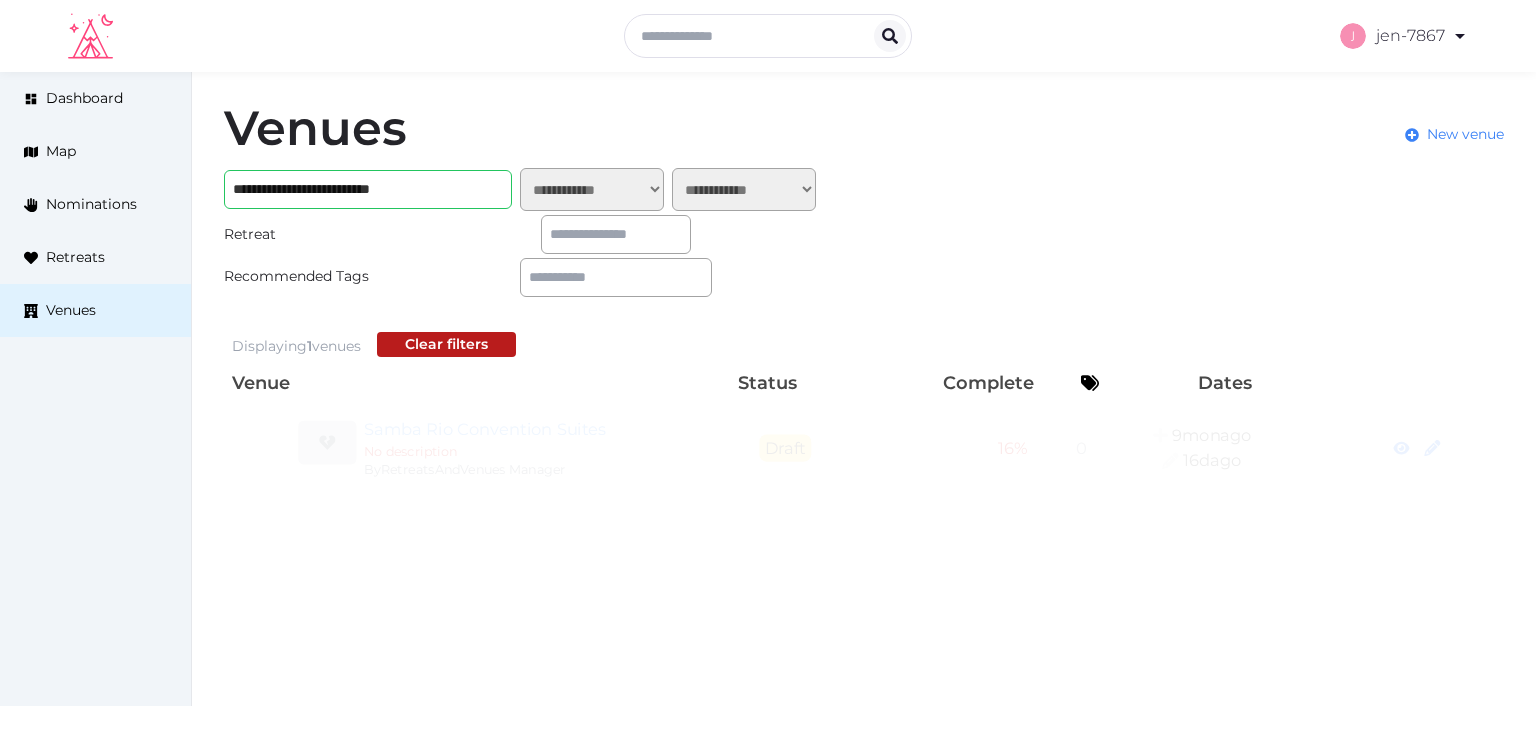 type on "**********" 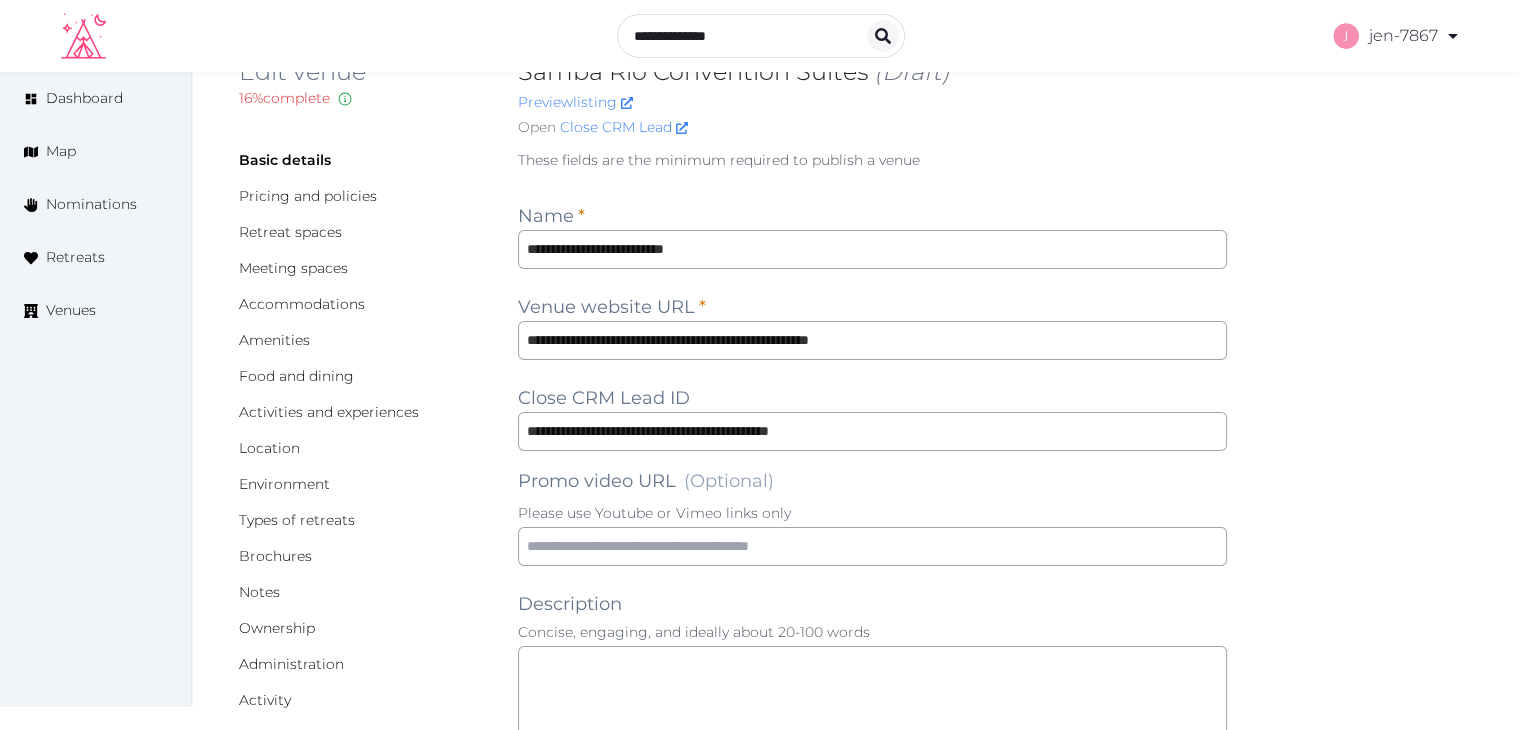 scroll, scrollTop: 0, scrollLeft: 0, axis: both 